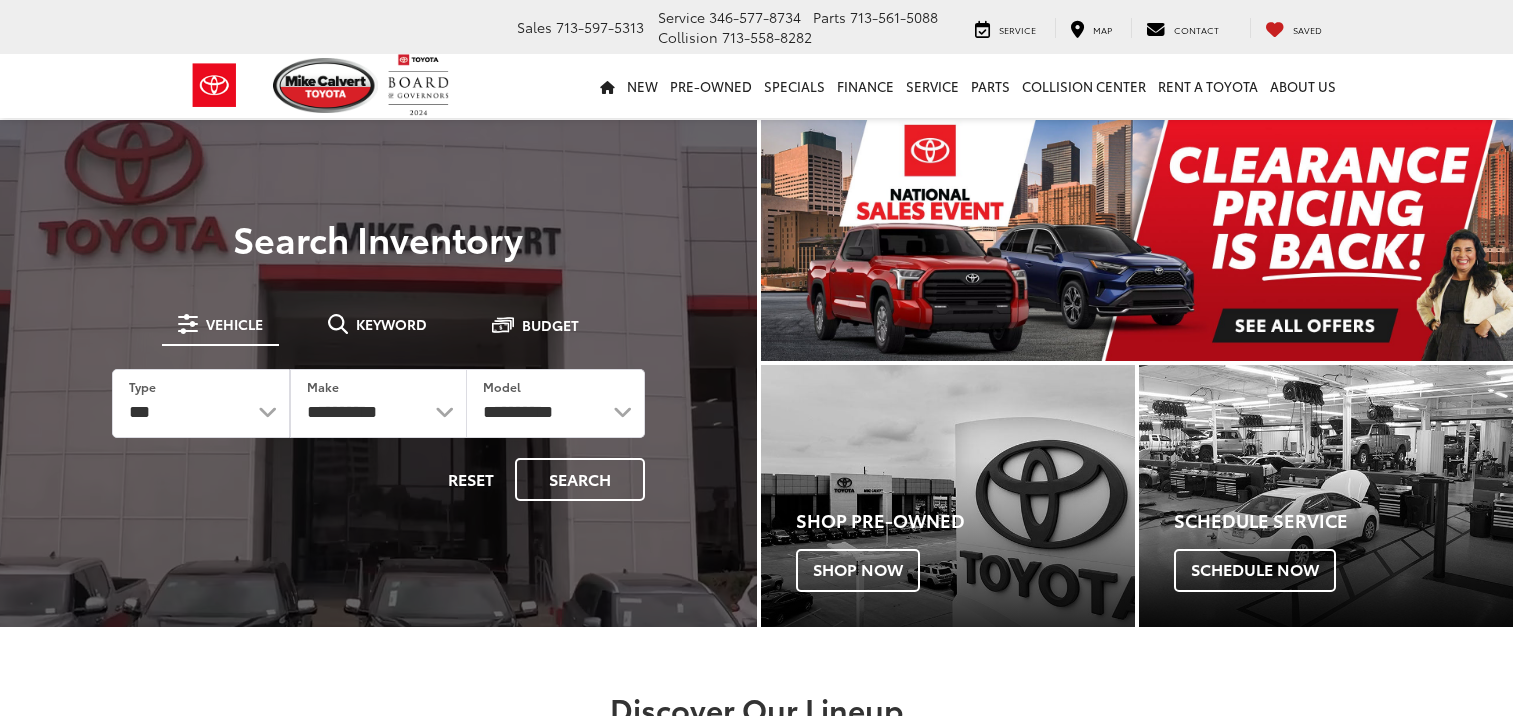 scroll, scrollTop: 0, scrollLeft: 0, axis: both 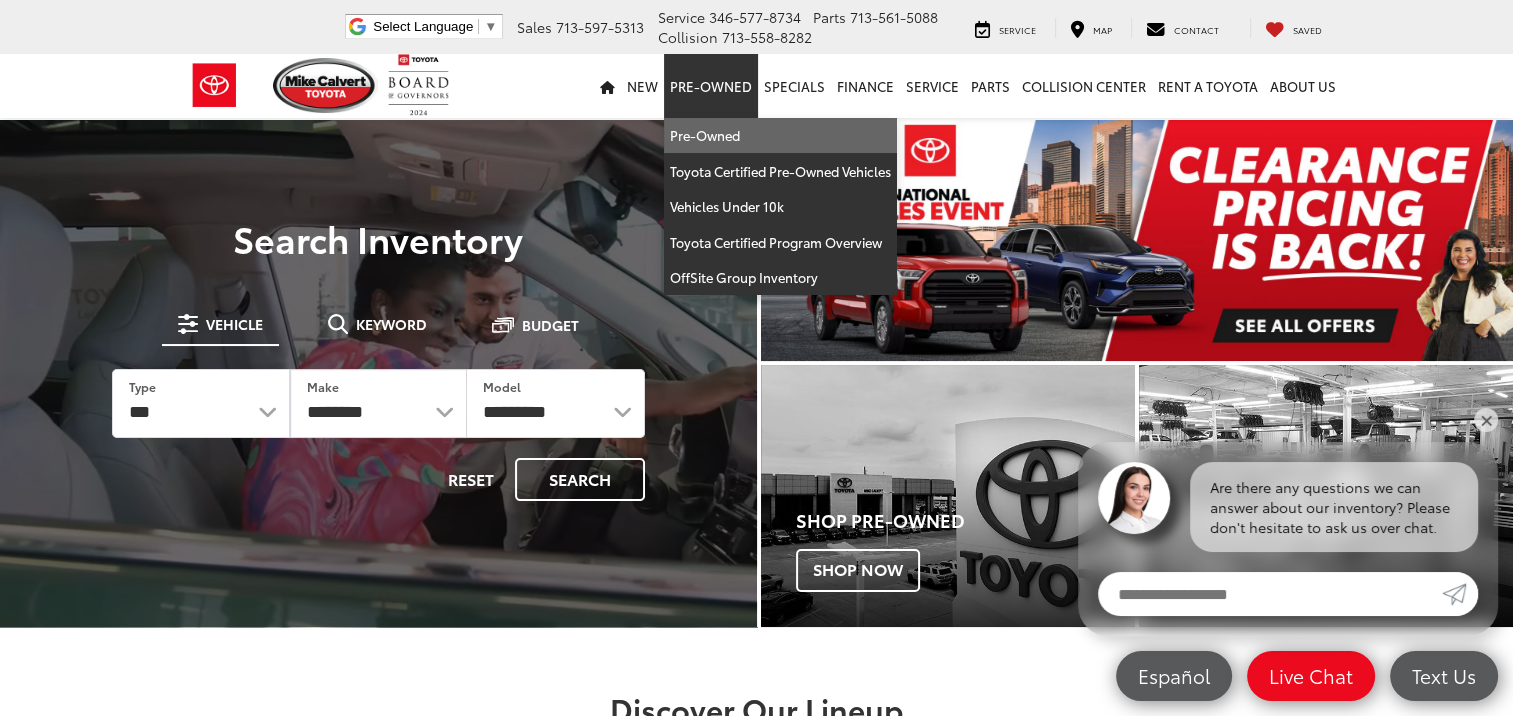 click on "Pre-Owned" at bounding box center [780, 136] 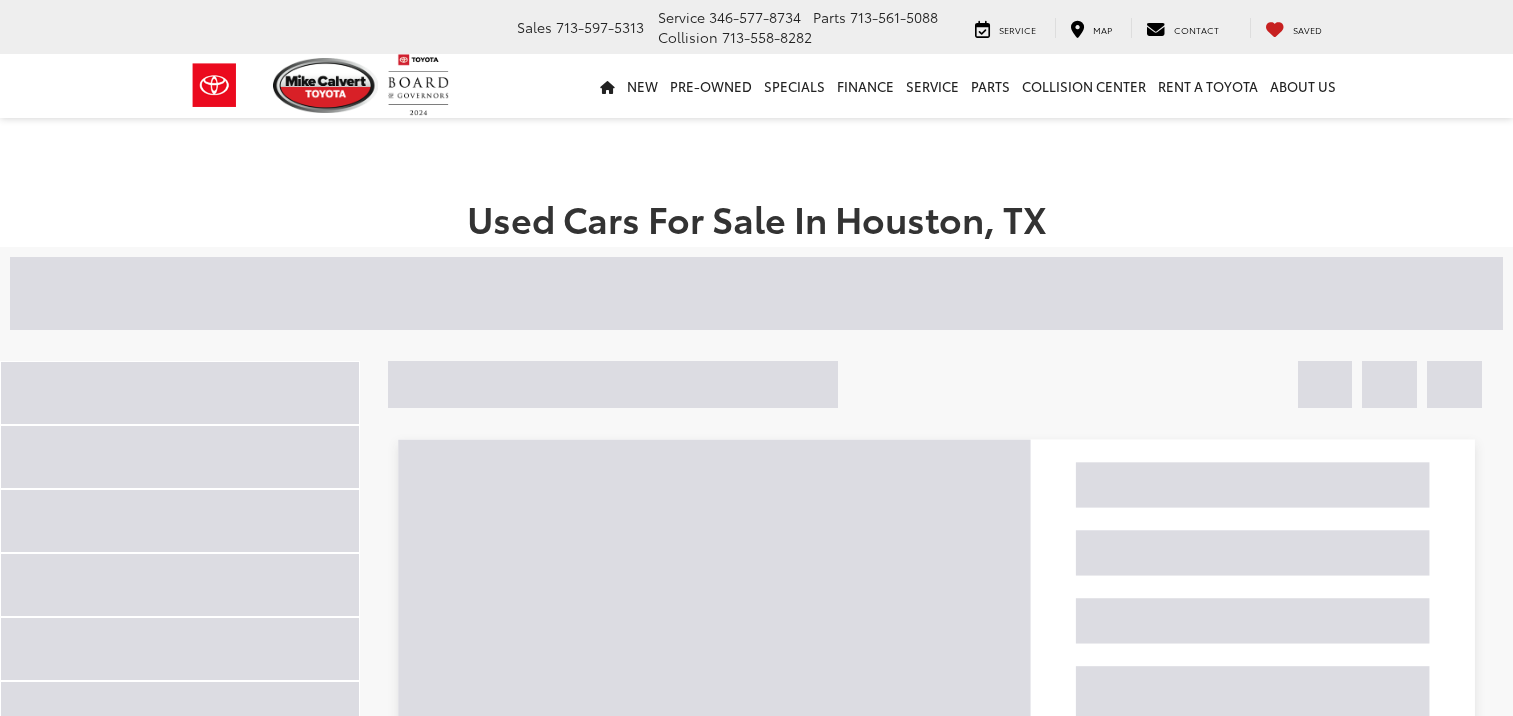 scroll, scrollTop: 0, scrollLeft: 0, axis: both 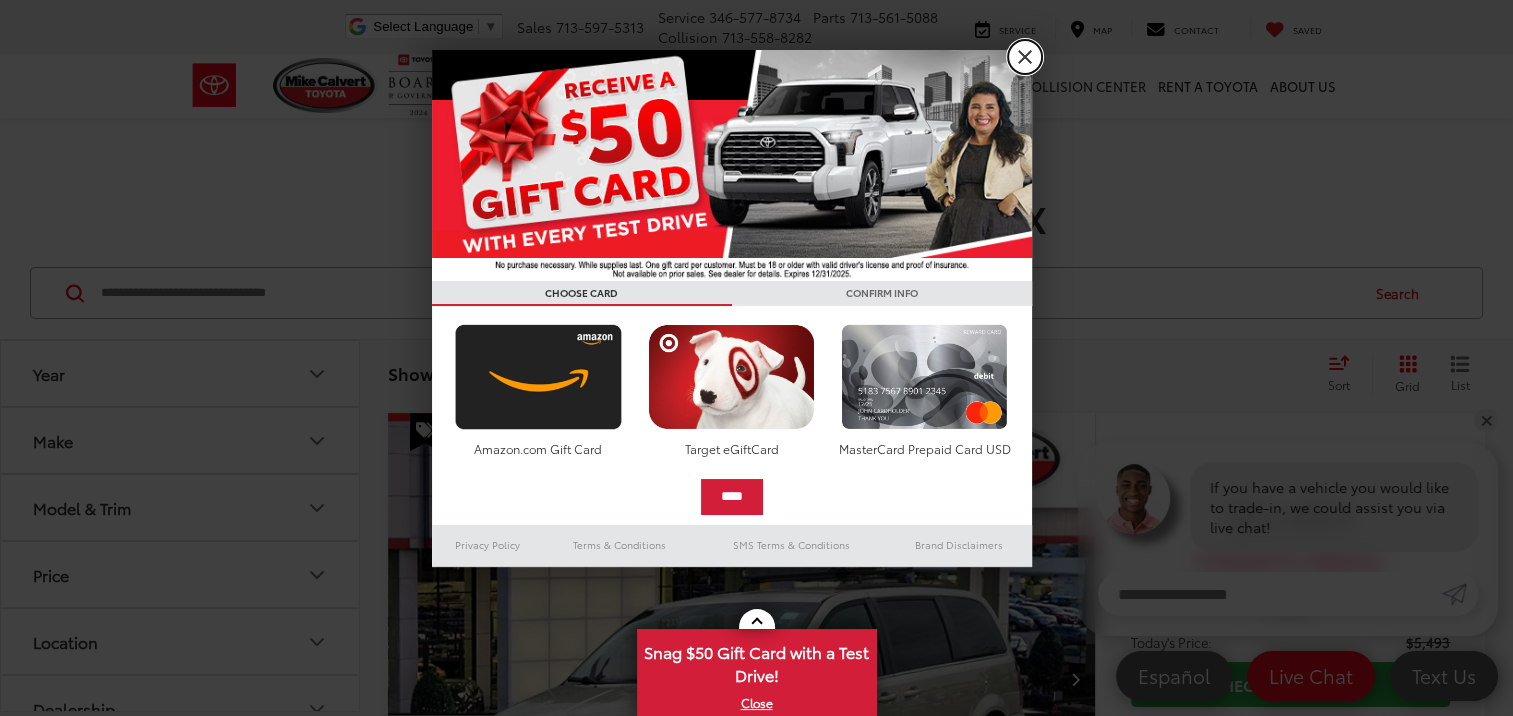 click on "X" at bounding box center (1025, 57) 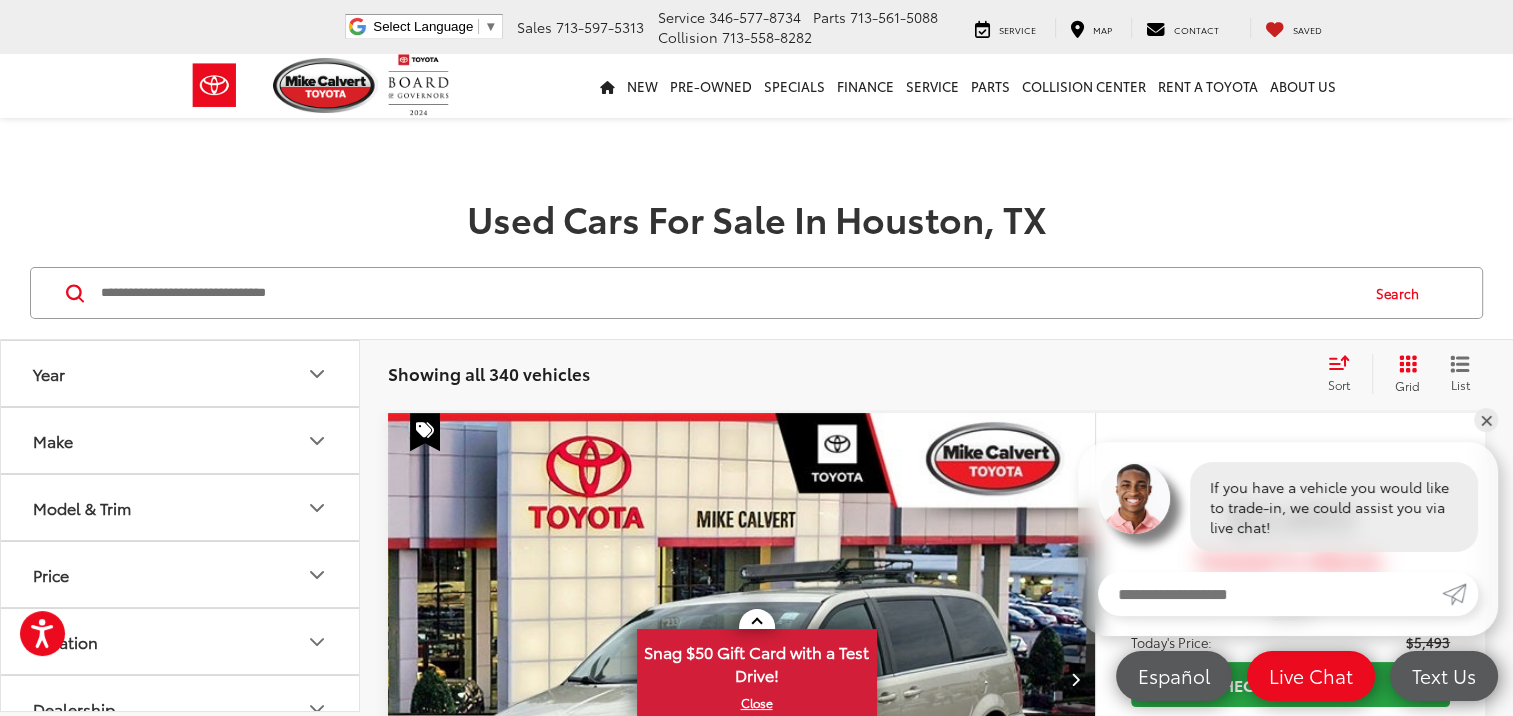 click on "Make" at bounding box center (181, 440) 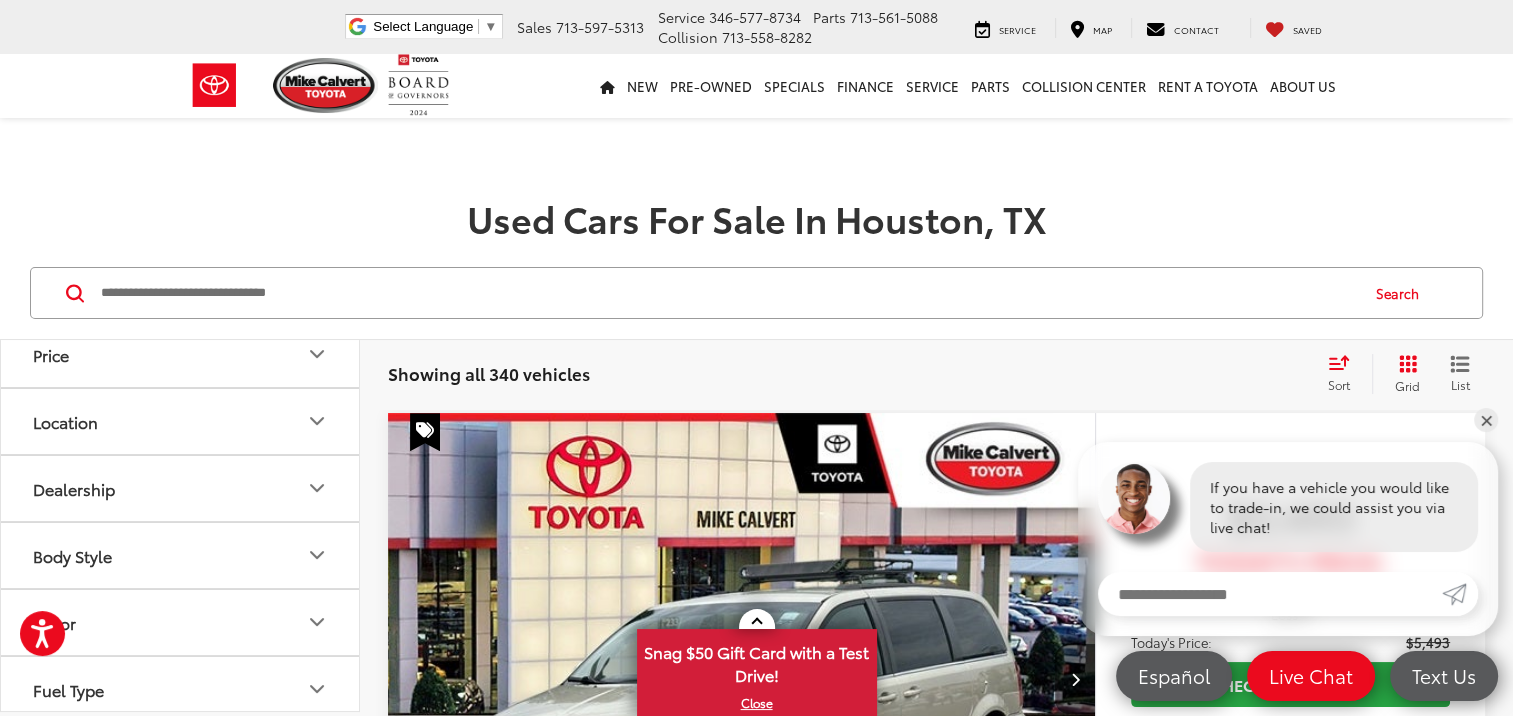 scroll, scrollTop: 700, scrollLeft: 0, axis: vertical 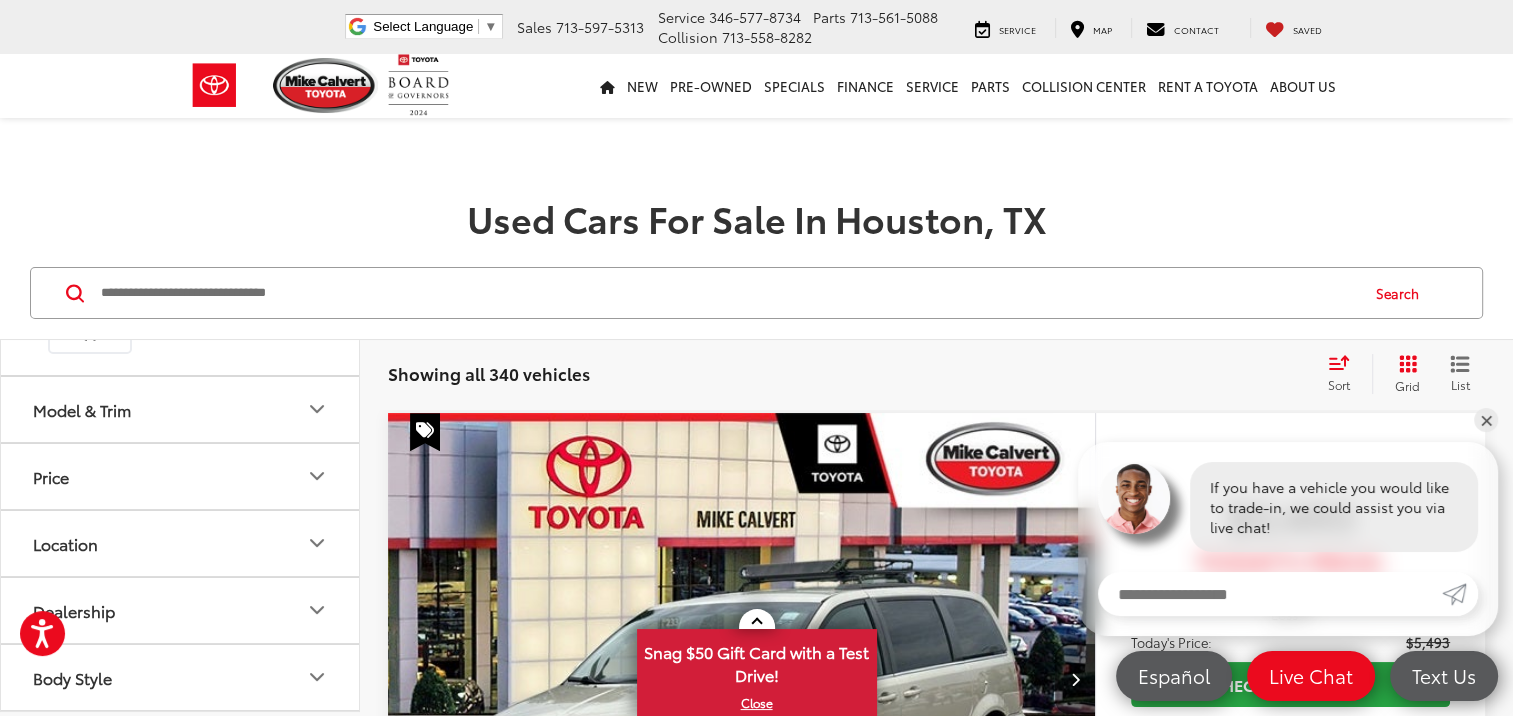 click at bounding box center [180, 245] 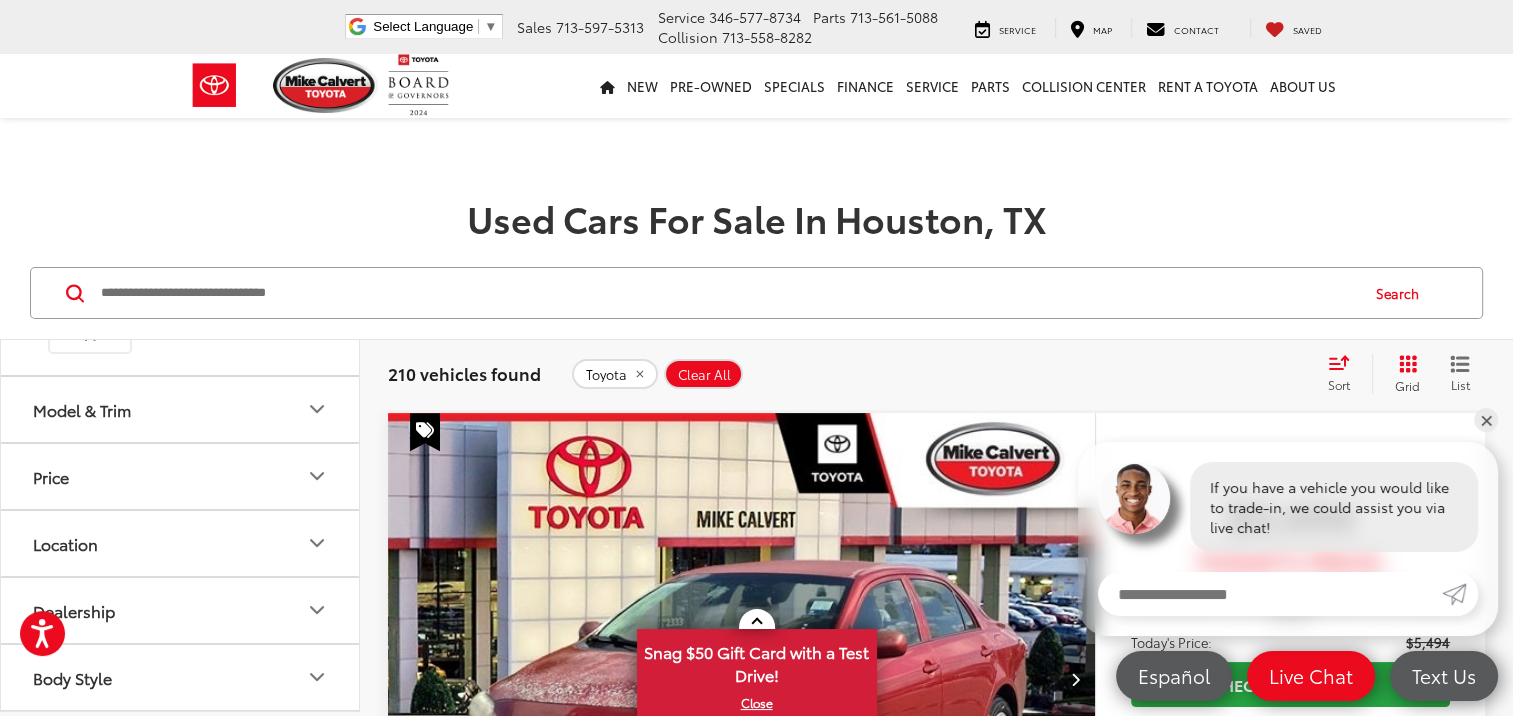 scroll, scrollTop: 1100, scrollLeft: 0, axis: vertical 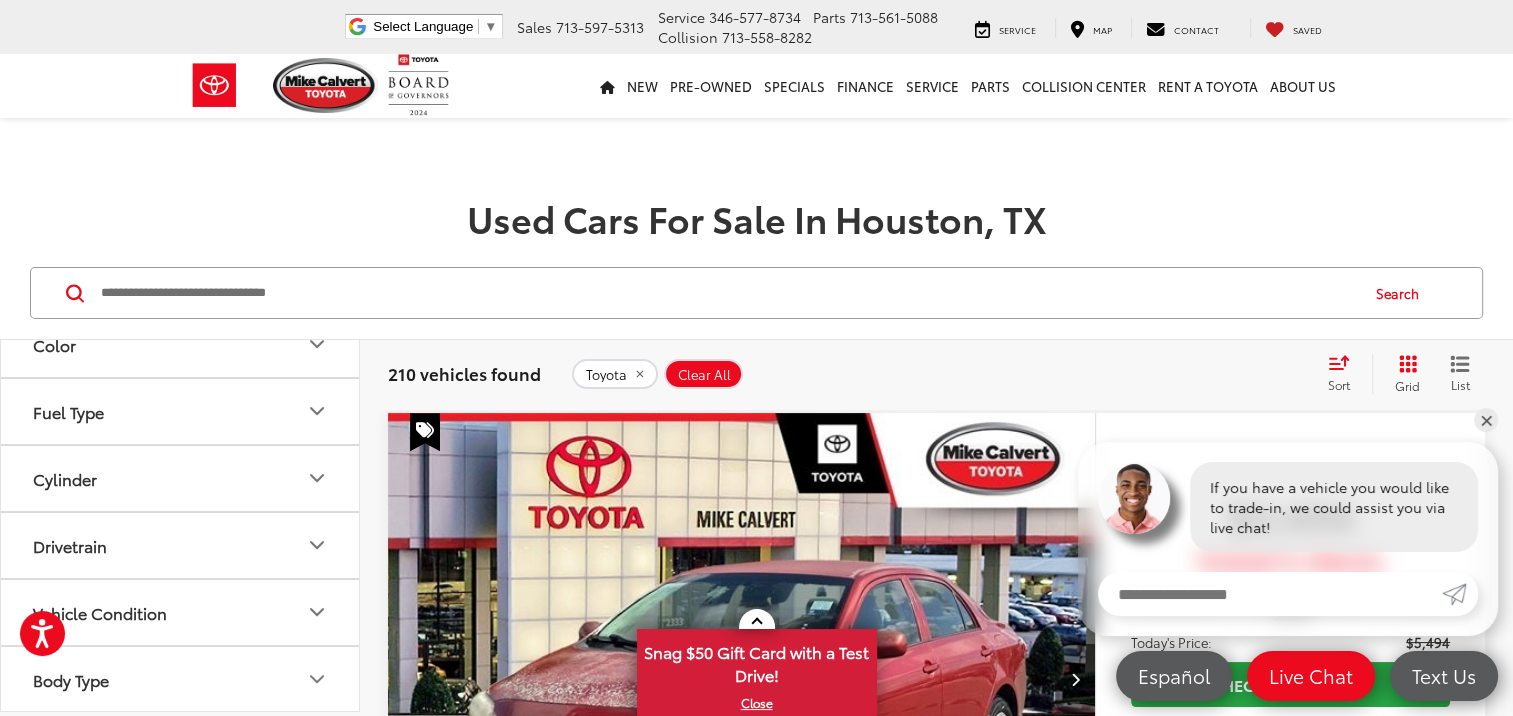 click 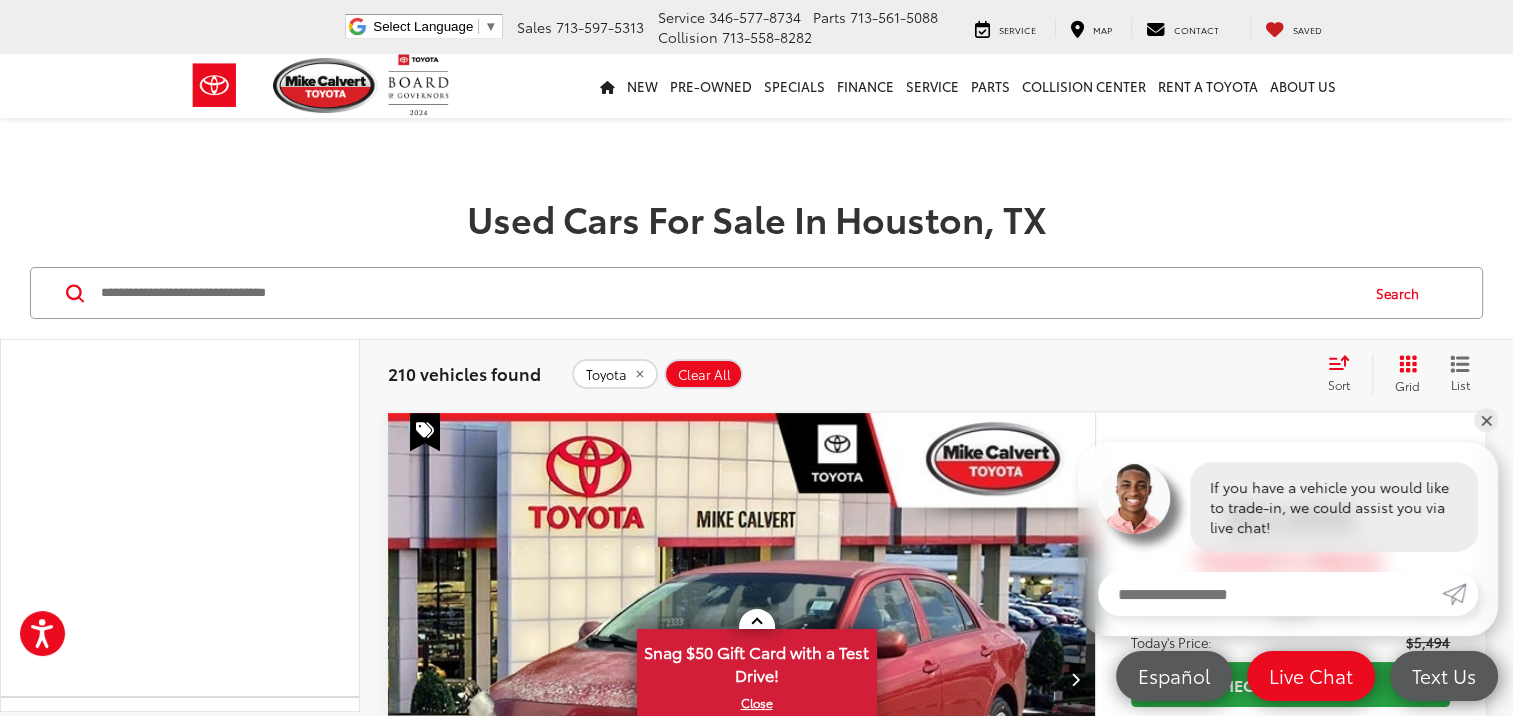 scroll, scrollTop: 1500, scrollLeft: 0, axis: vertical 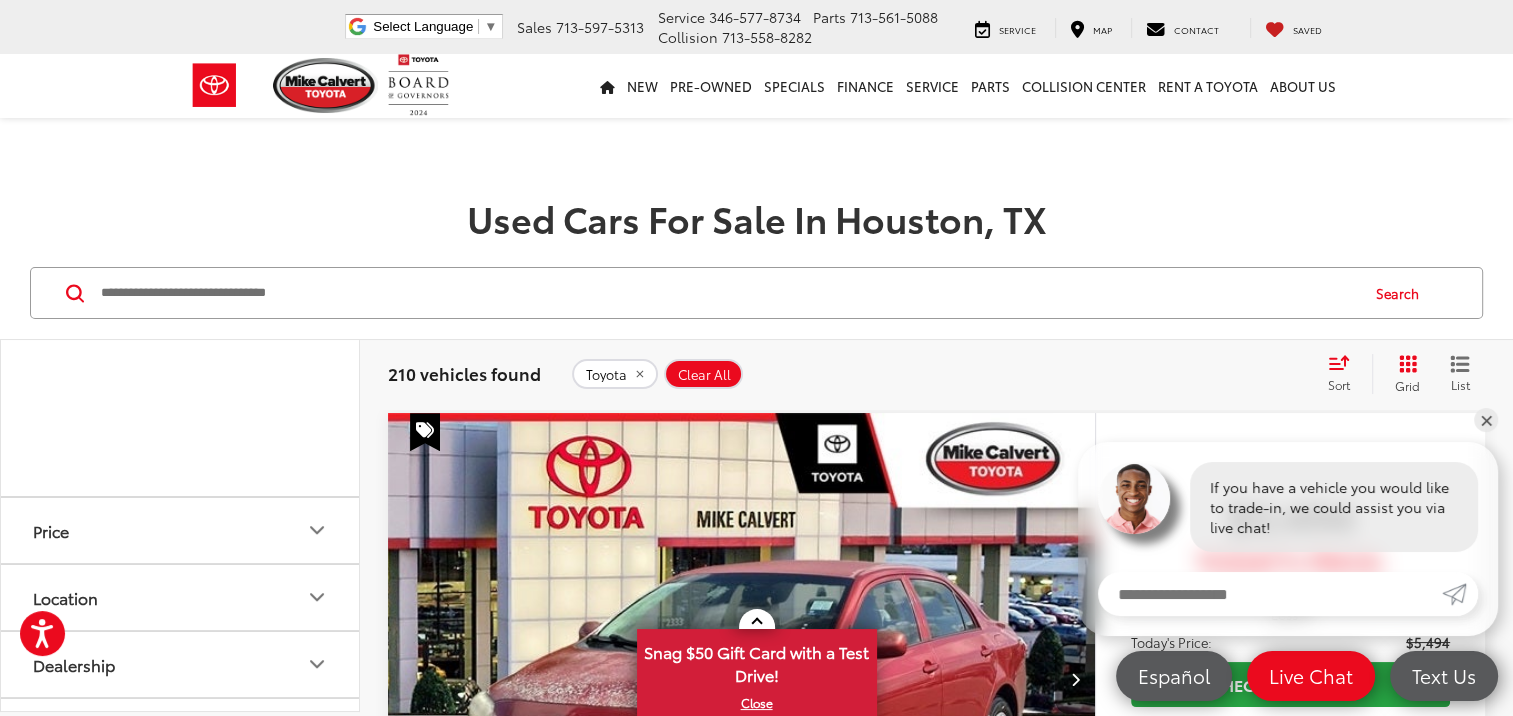click on "Highlander (23)" at bounding box center (180, 27) 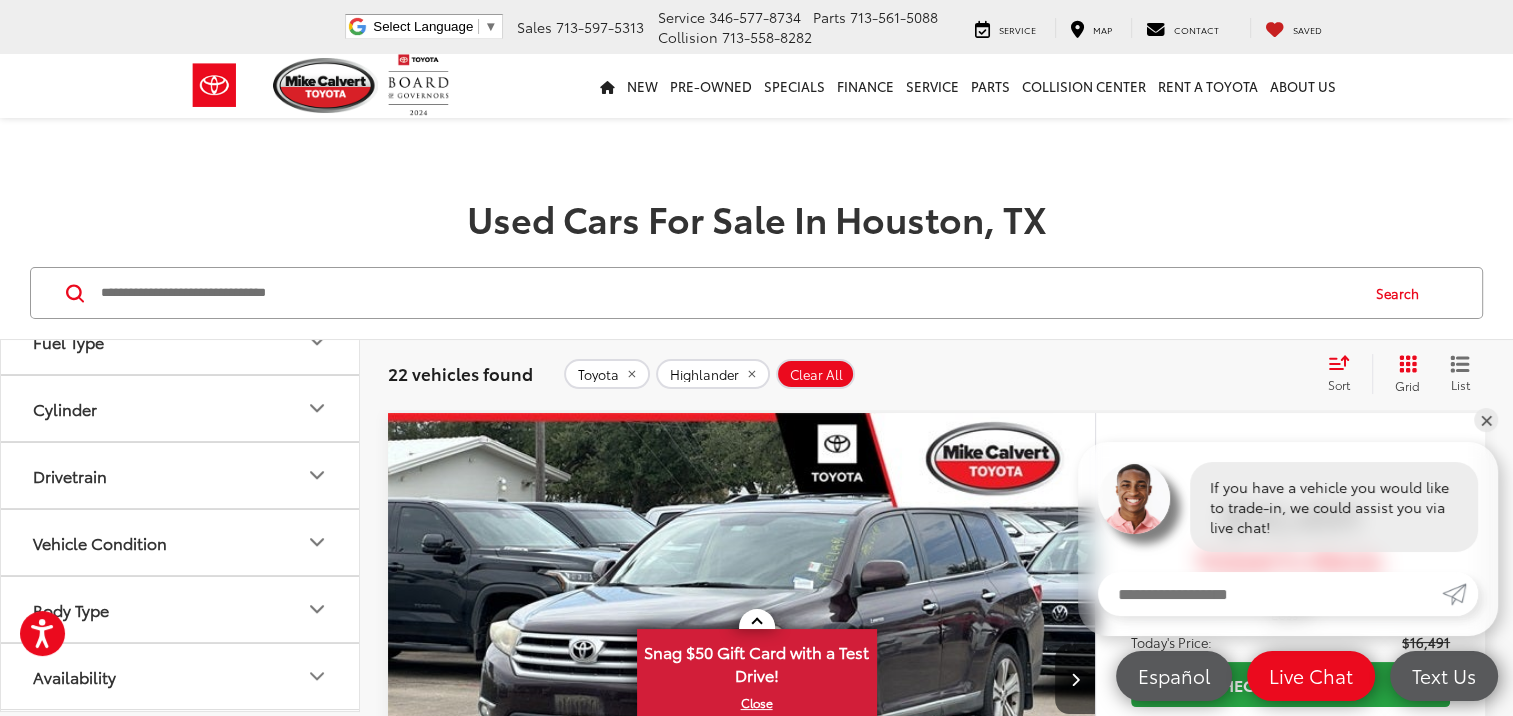 scroll, scrollTop: 2176, scrollLeft: 0, axis: vertical 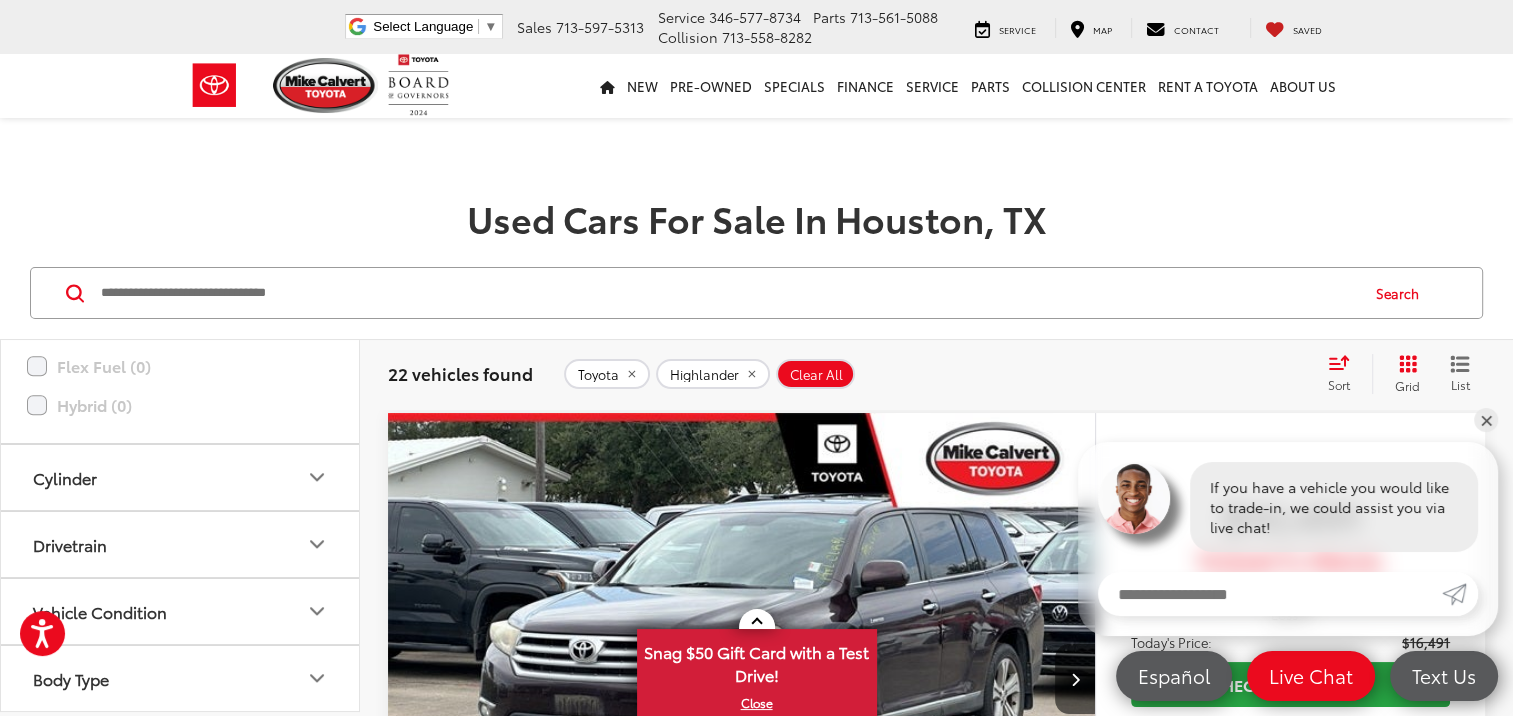 click on "Gasoline (22)" at bounding box center (180, 249) 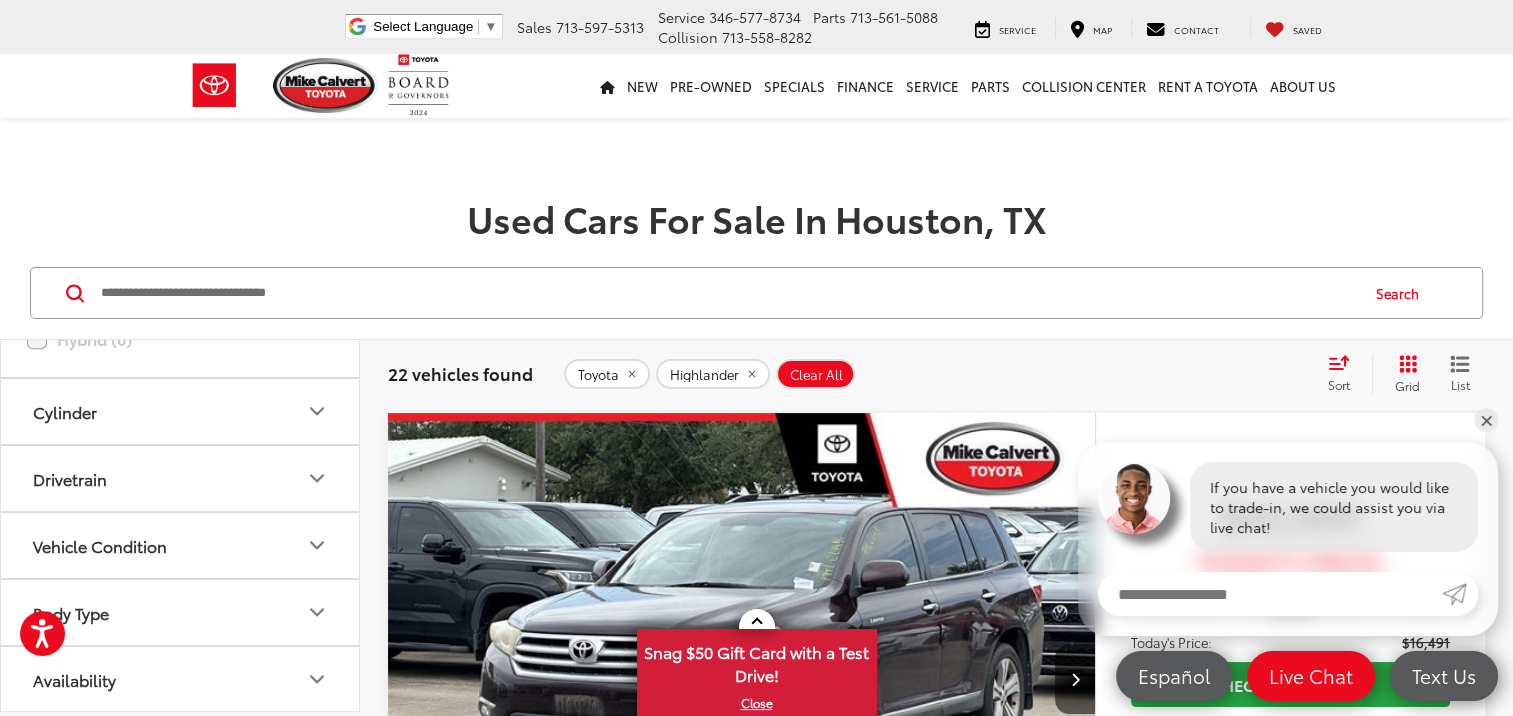 scroll, scrollTop: 2276, scrollLeft: 0, axis: vertical 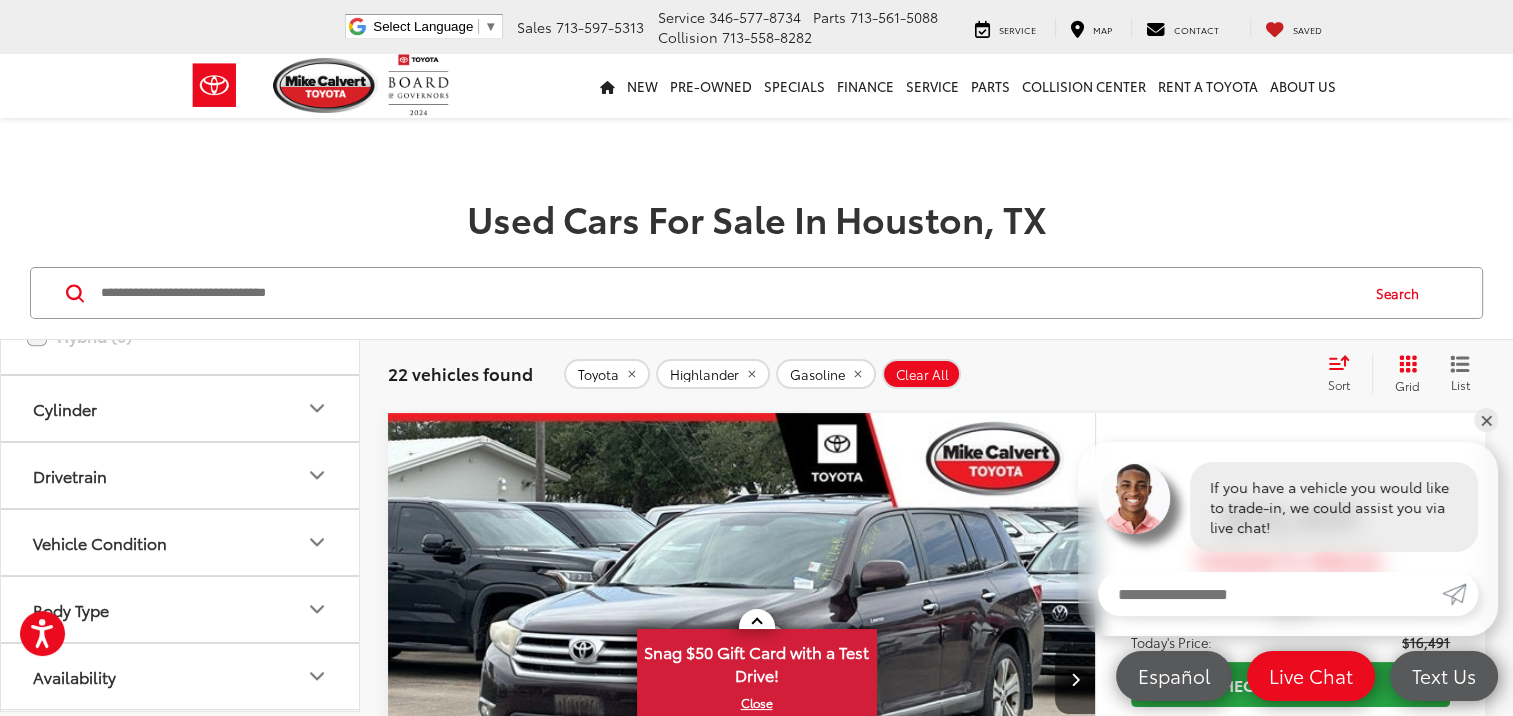 click 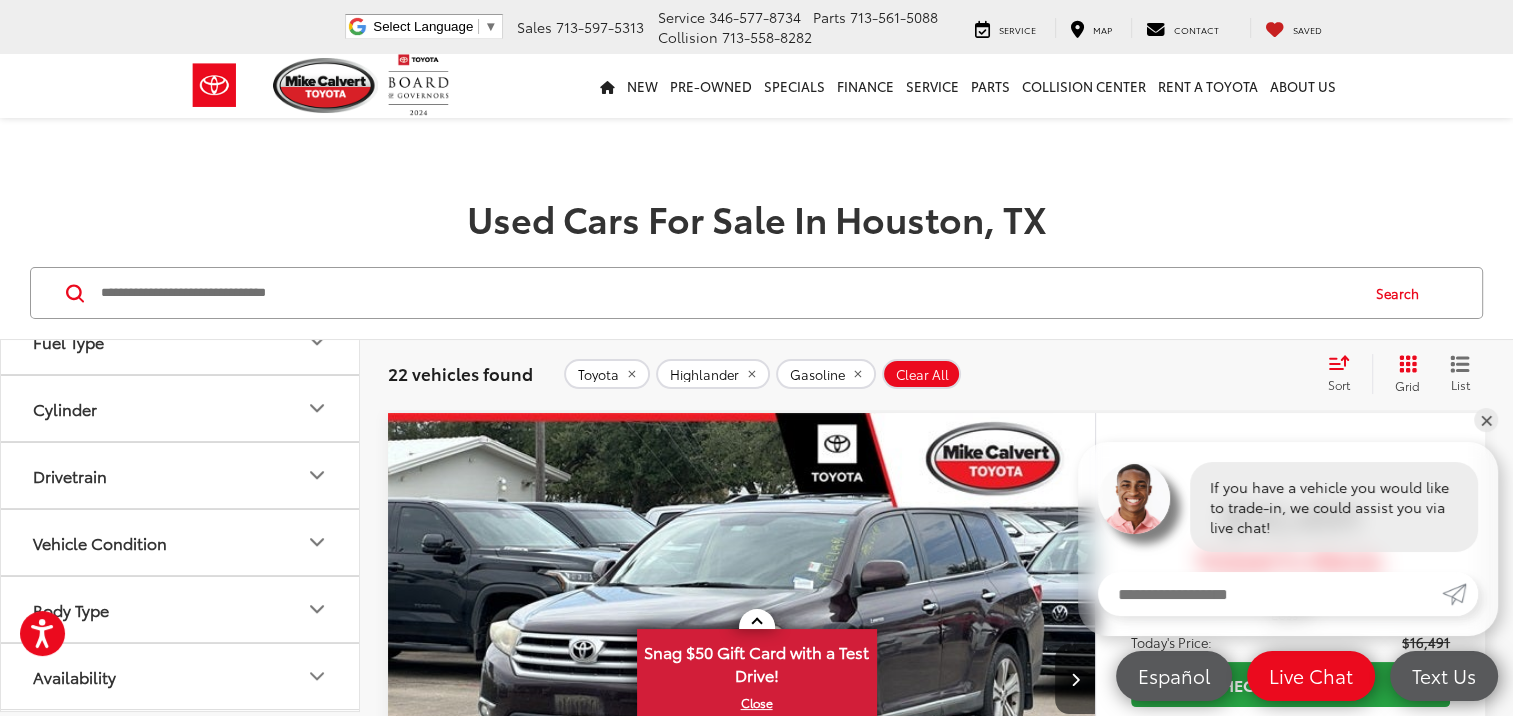 scroll, scrollTop: 2397, scrollLeft: 0, axis: vertical 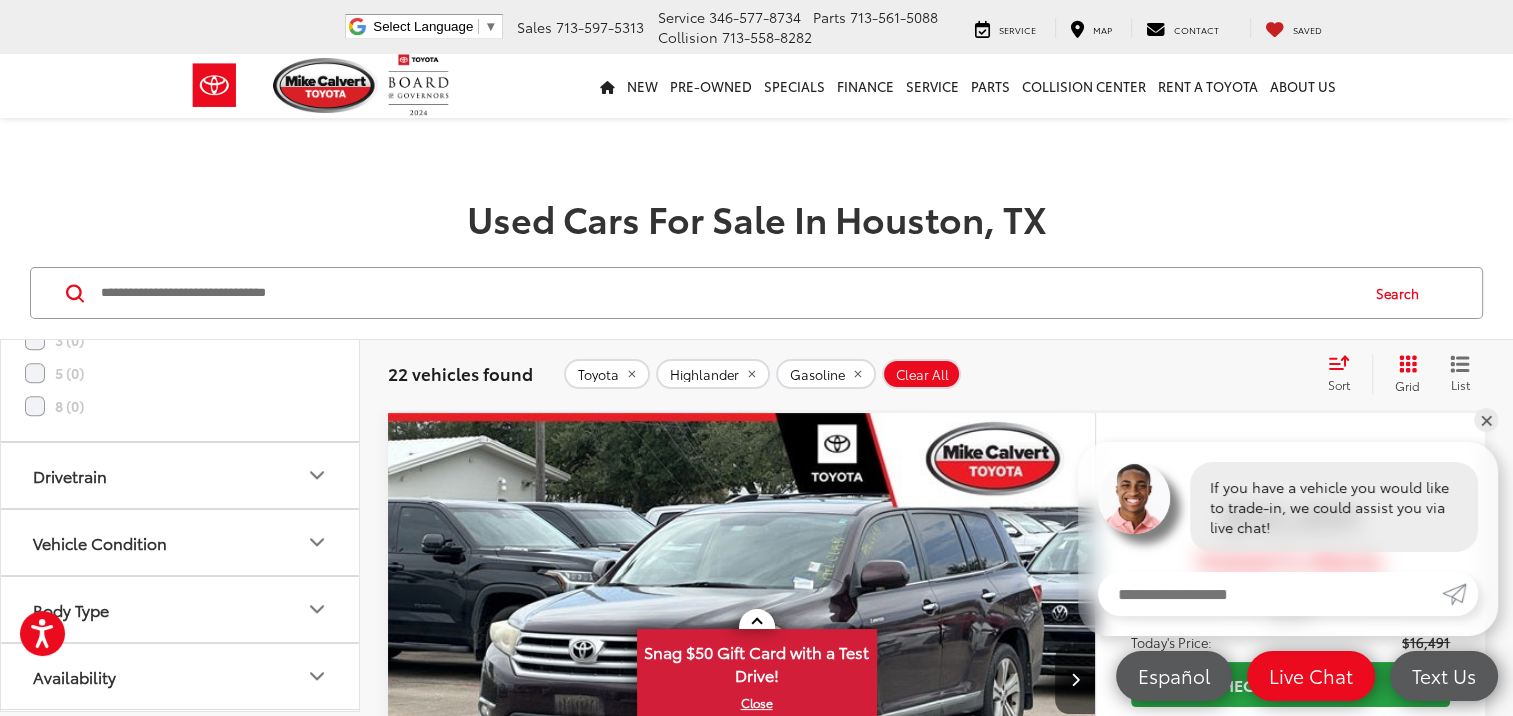 click on "6 (5)" 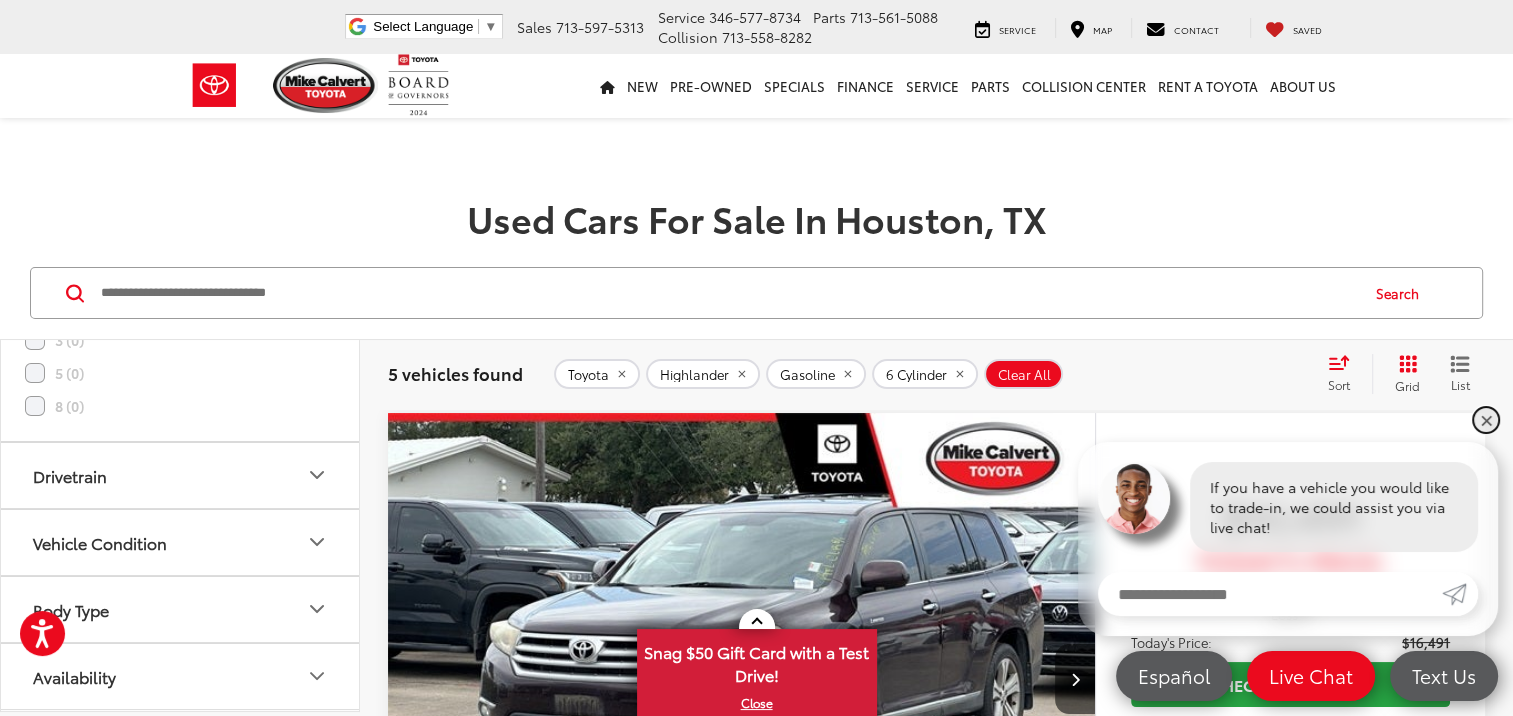 click on "✕" at bounding box center (1486, 420) 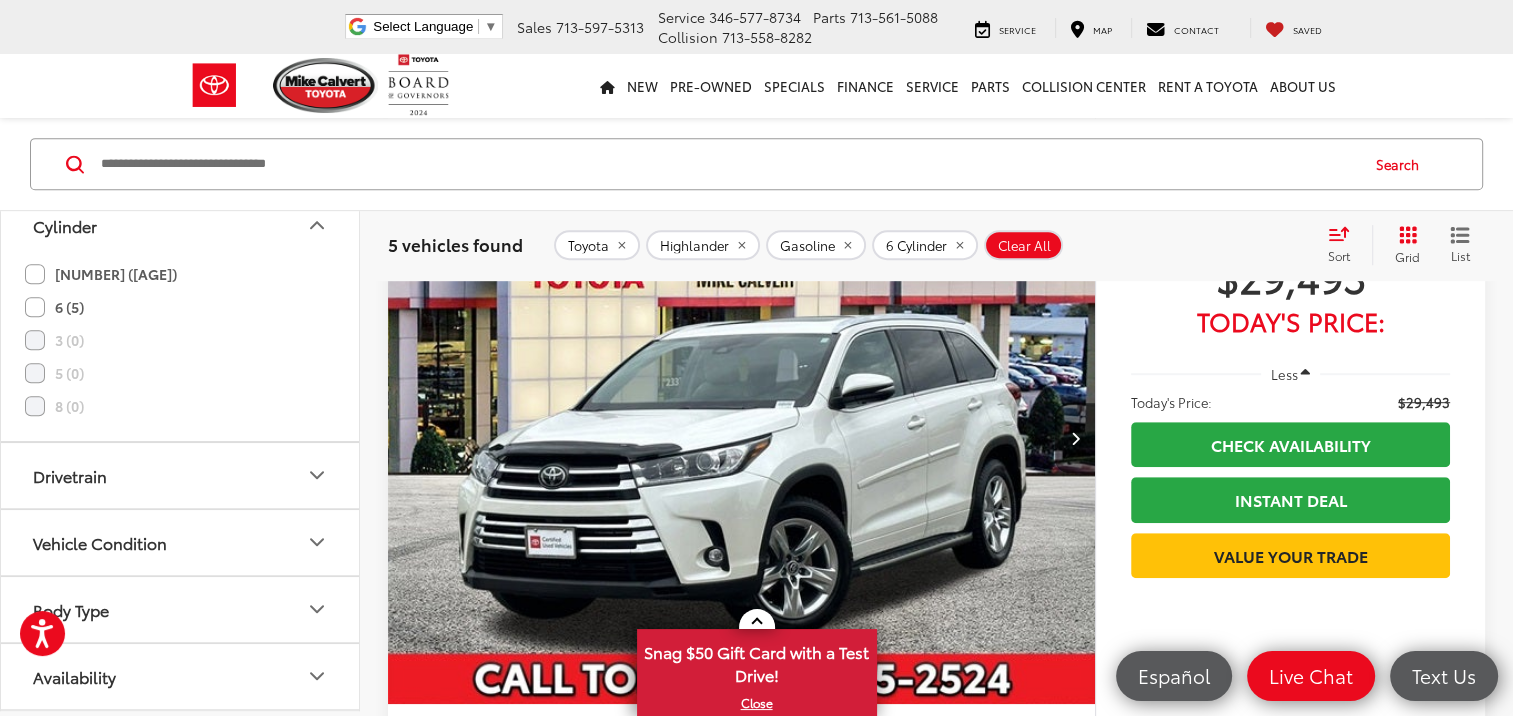 scroll, scrollTop: 1084, scrollLeft: 0, axis: vertical 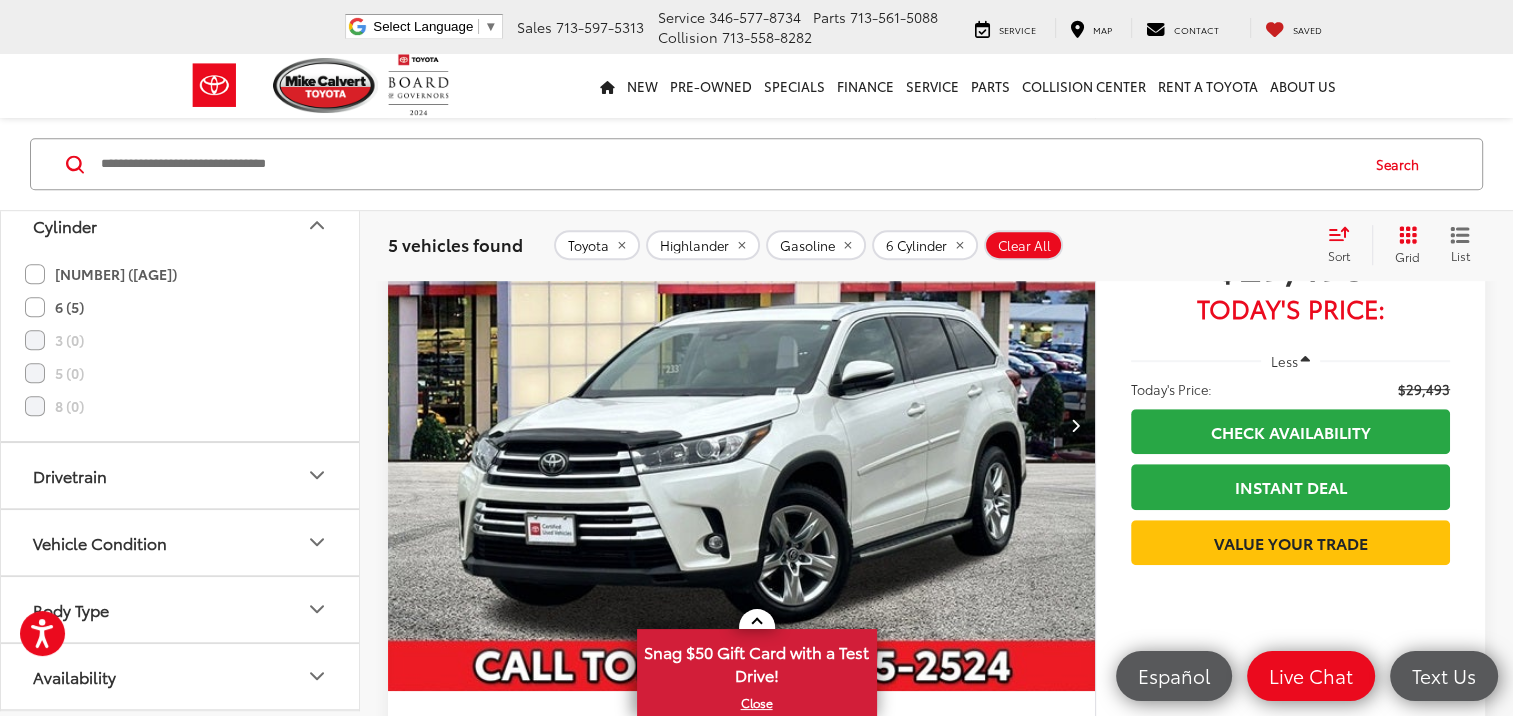 click at bounding box center [742, 426] 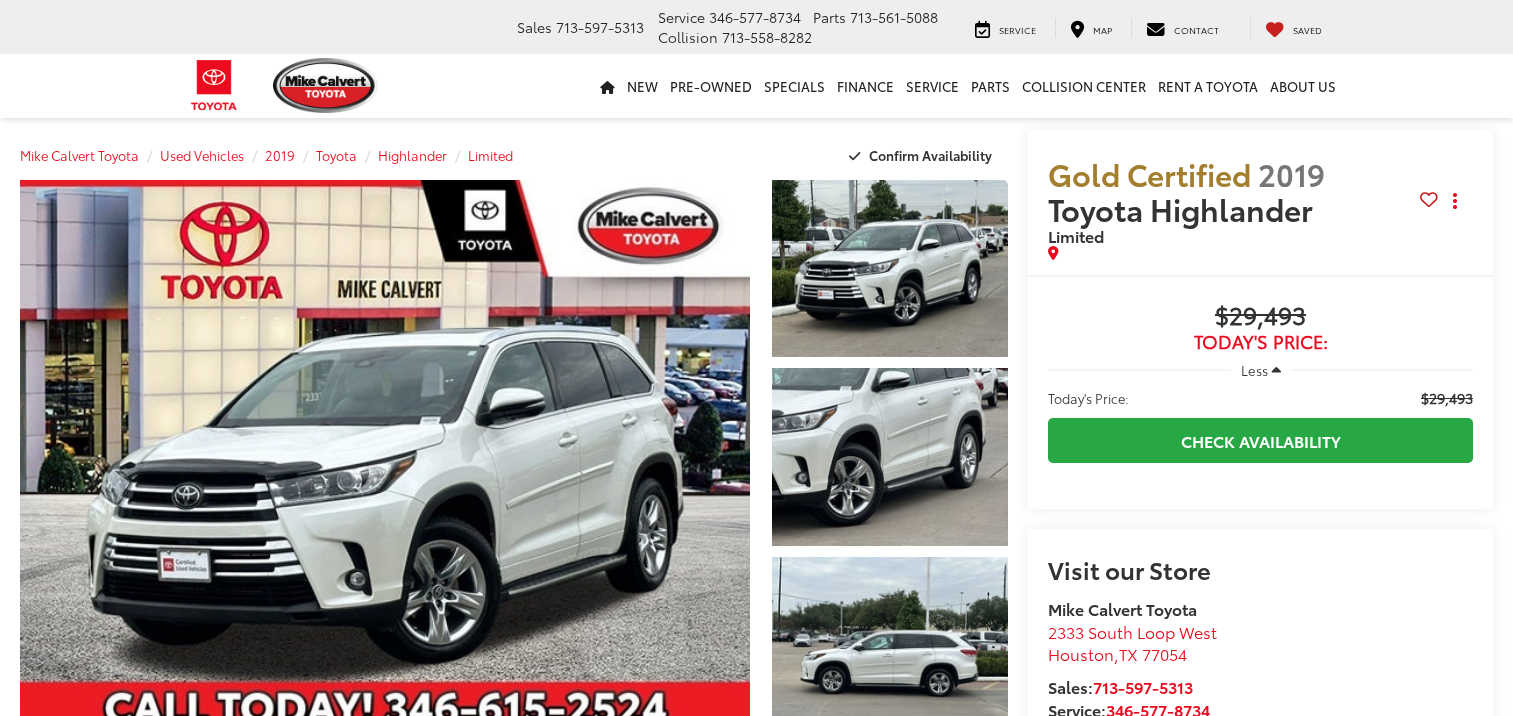scroll, scrollTop: 0, scrollLeft: 0, axis: both 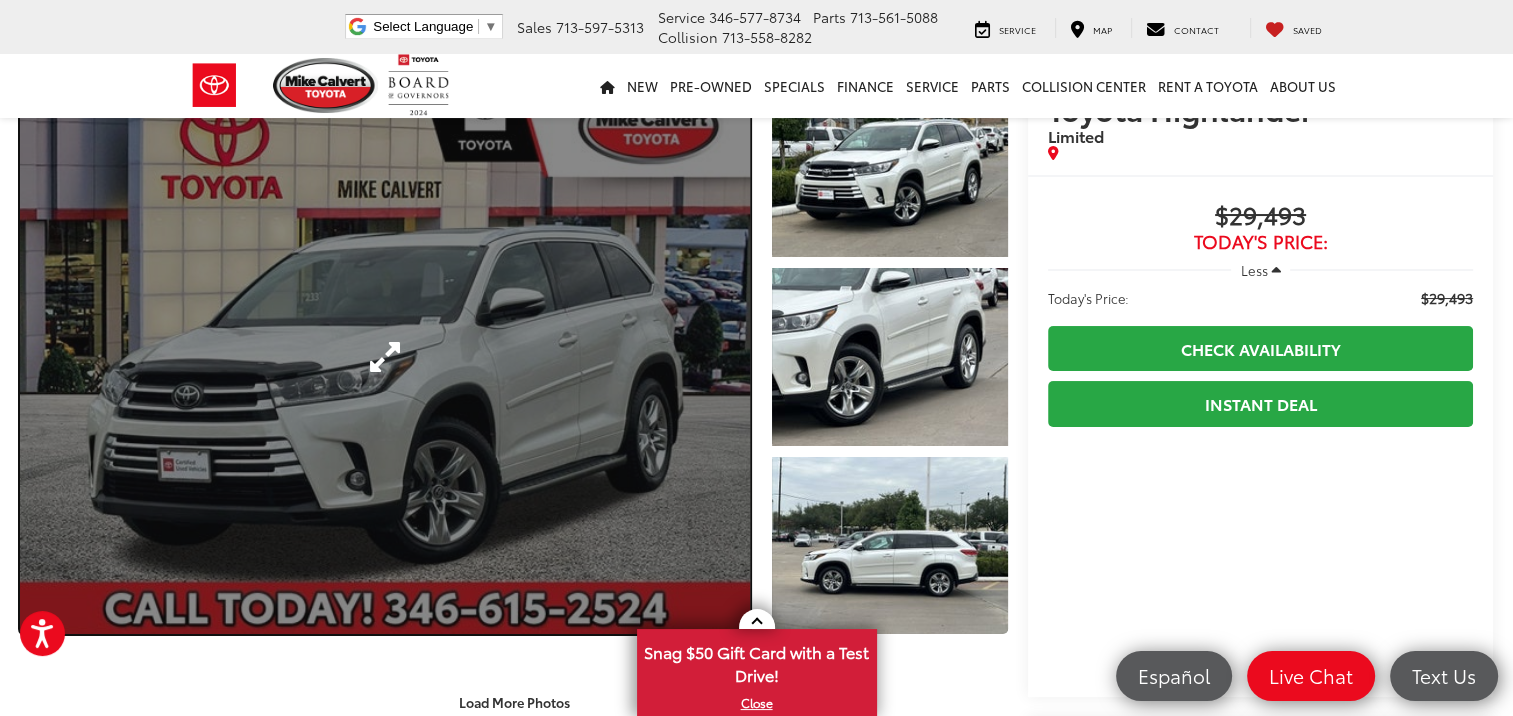 click at bounding box center (385, 357) 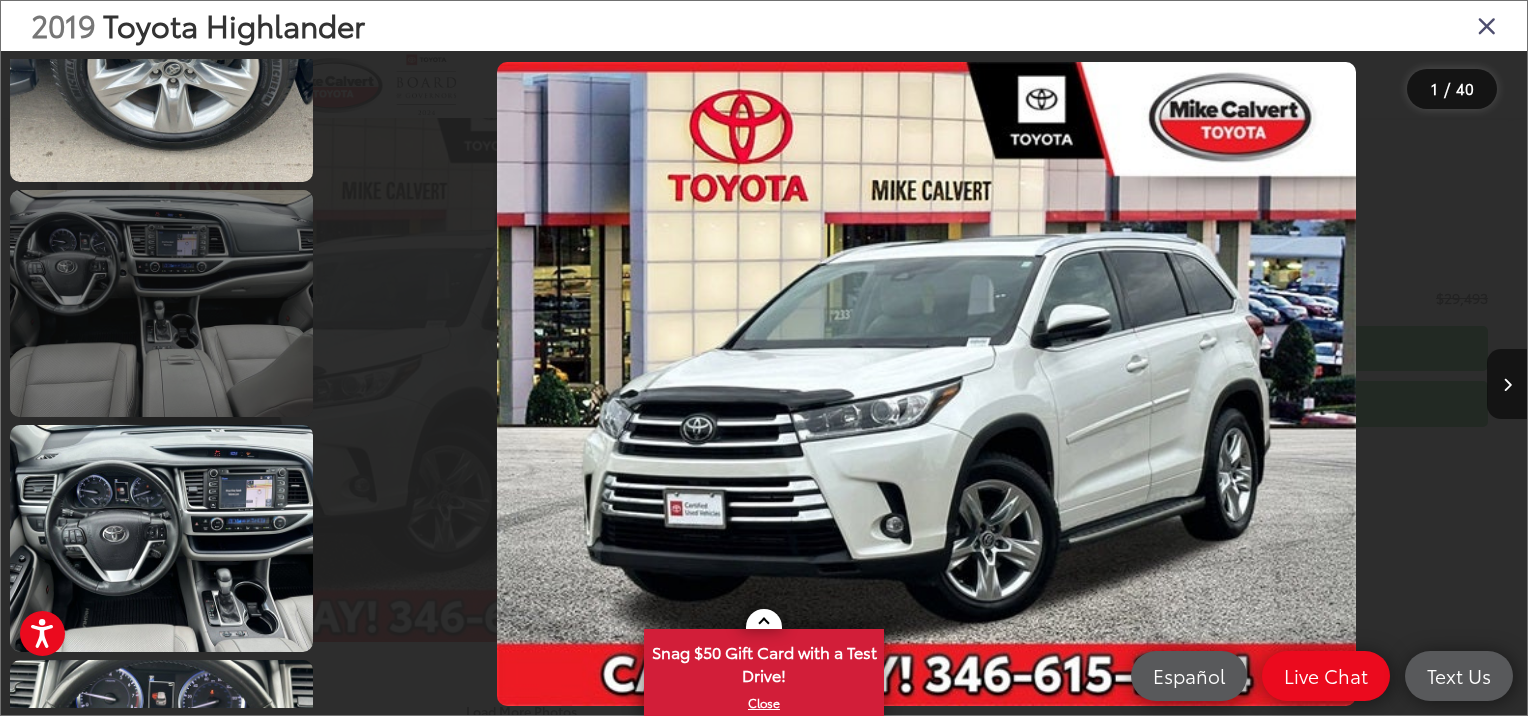 scroll, scrollTop: 2000, scrollLeft: 0, axis: vertical 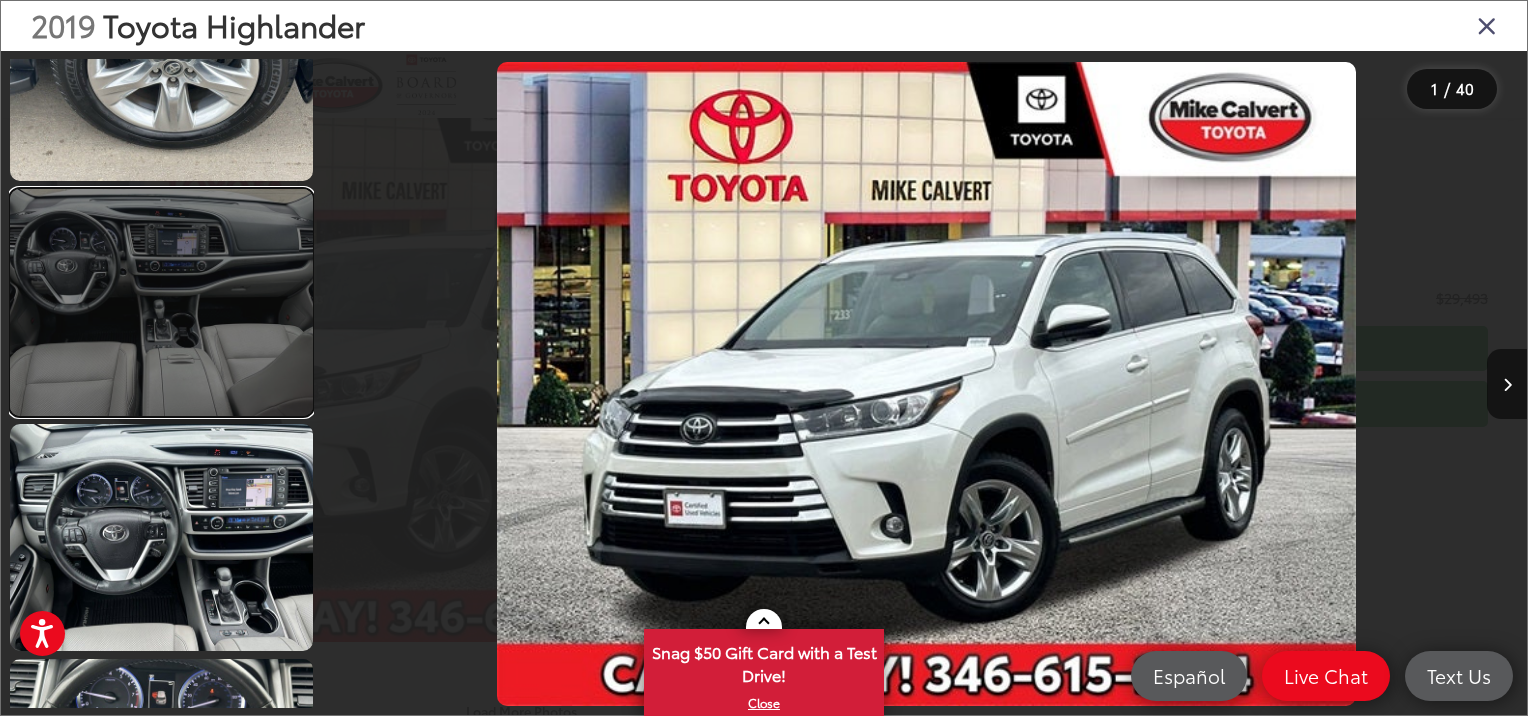 click at bounding box center (161, 302) 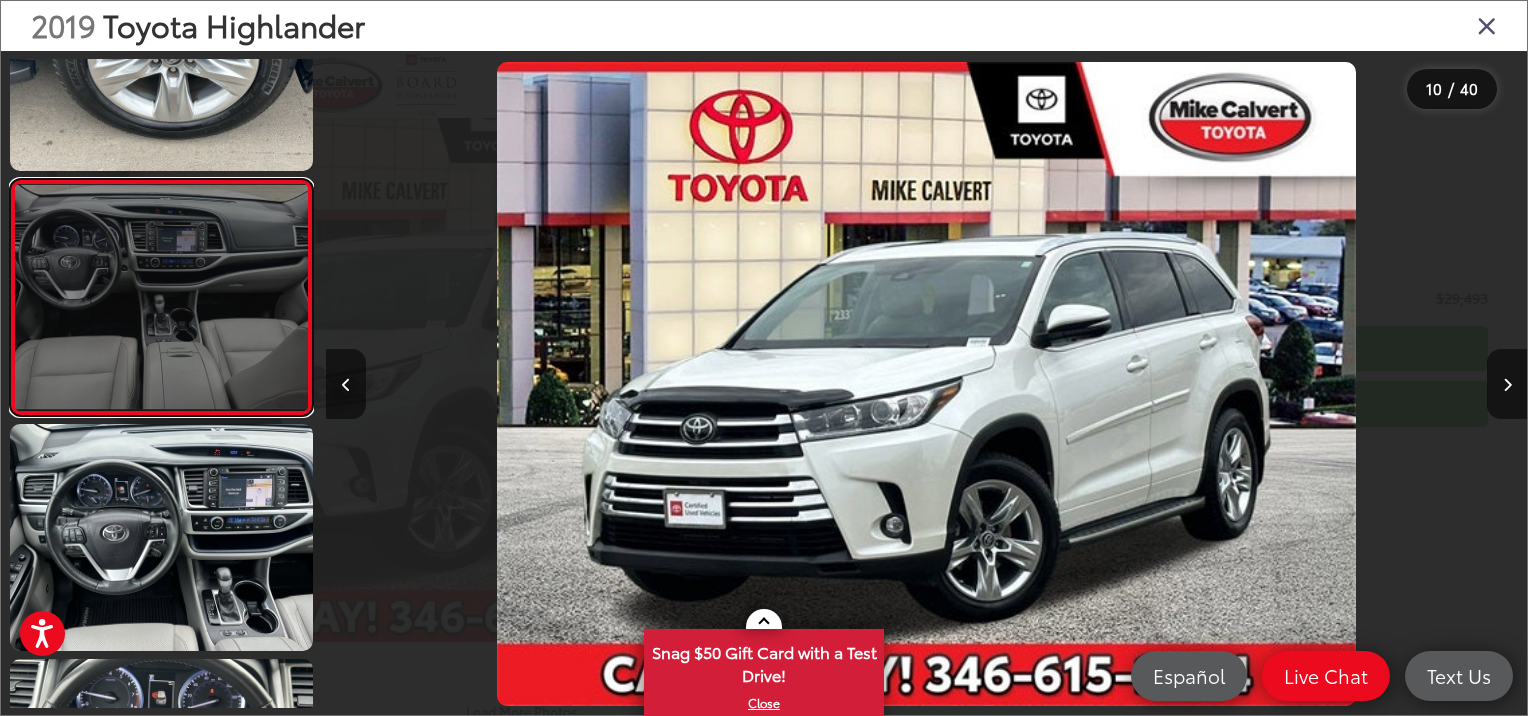 scroll, scrollTop: 1972, scrollLeft: 0, axis: vertical 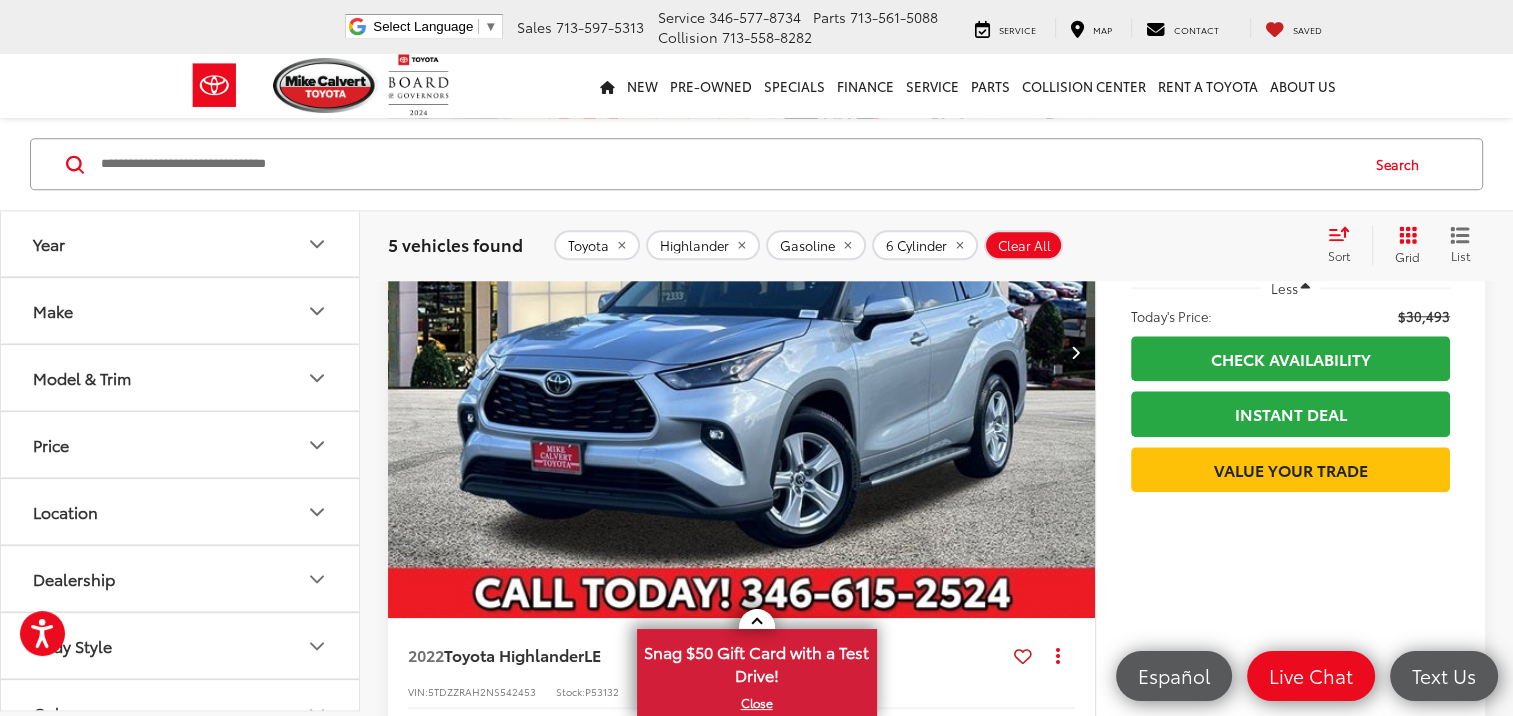 click at bounding box center [742, 353] 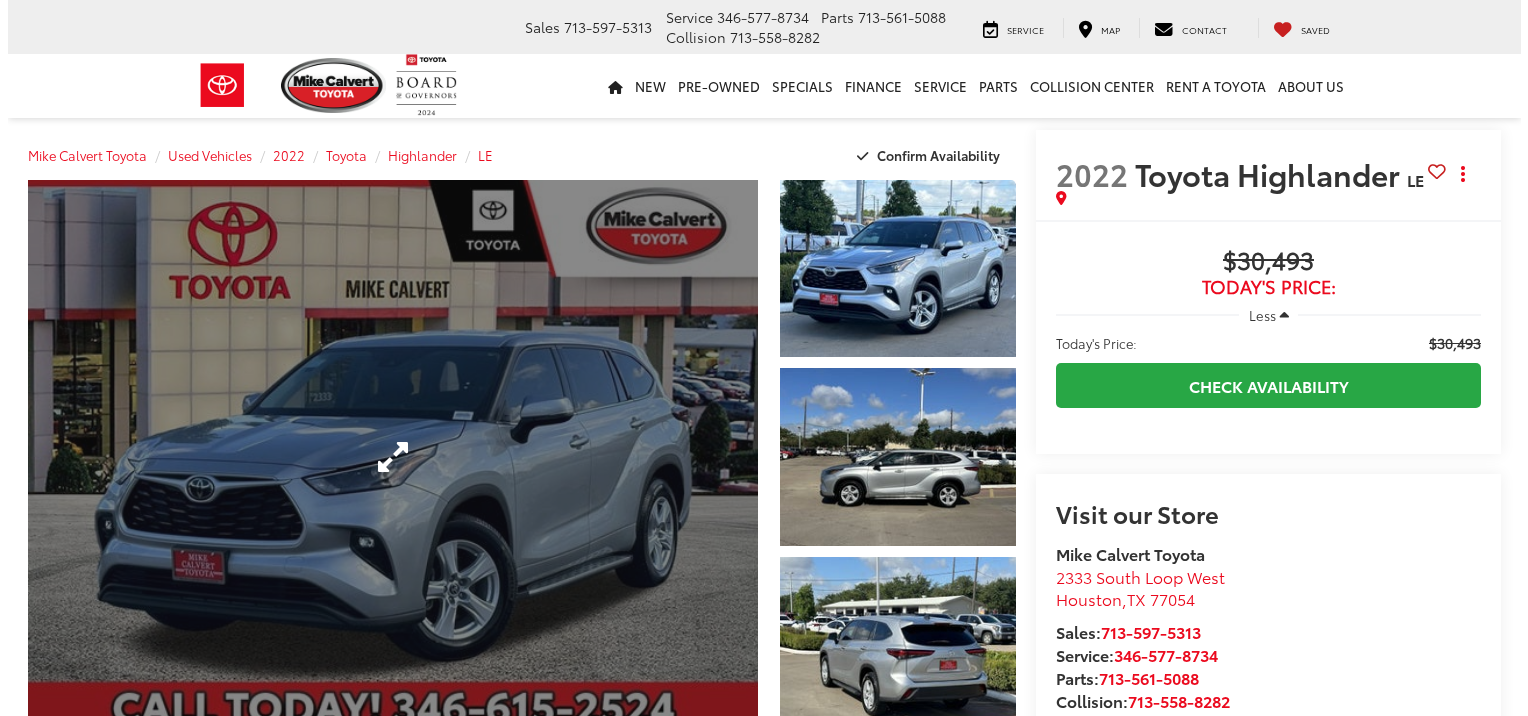 scroll, scrollTop: 0, scrollLeft: 0, axis: both 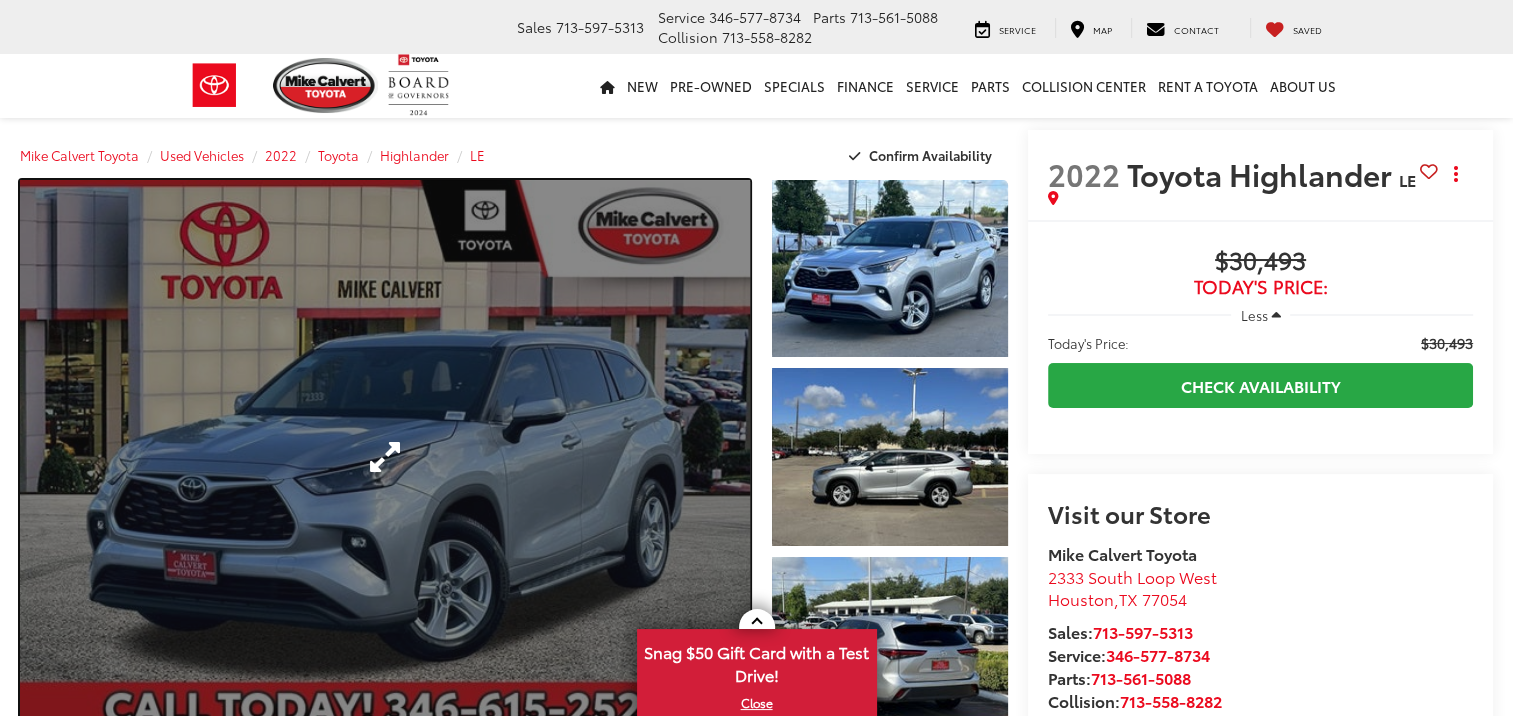click at bounding box center (385, 457) 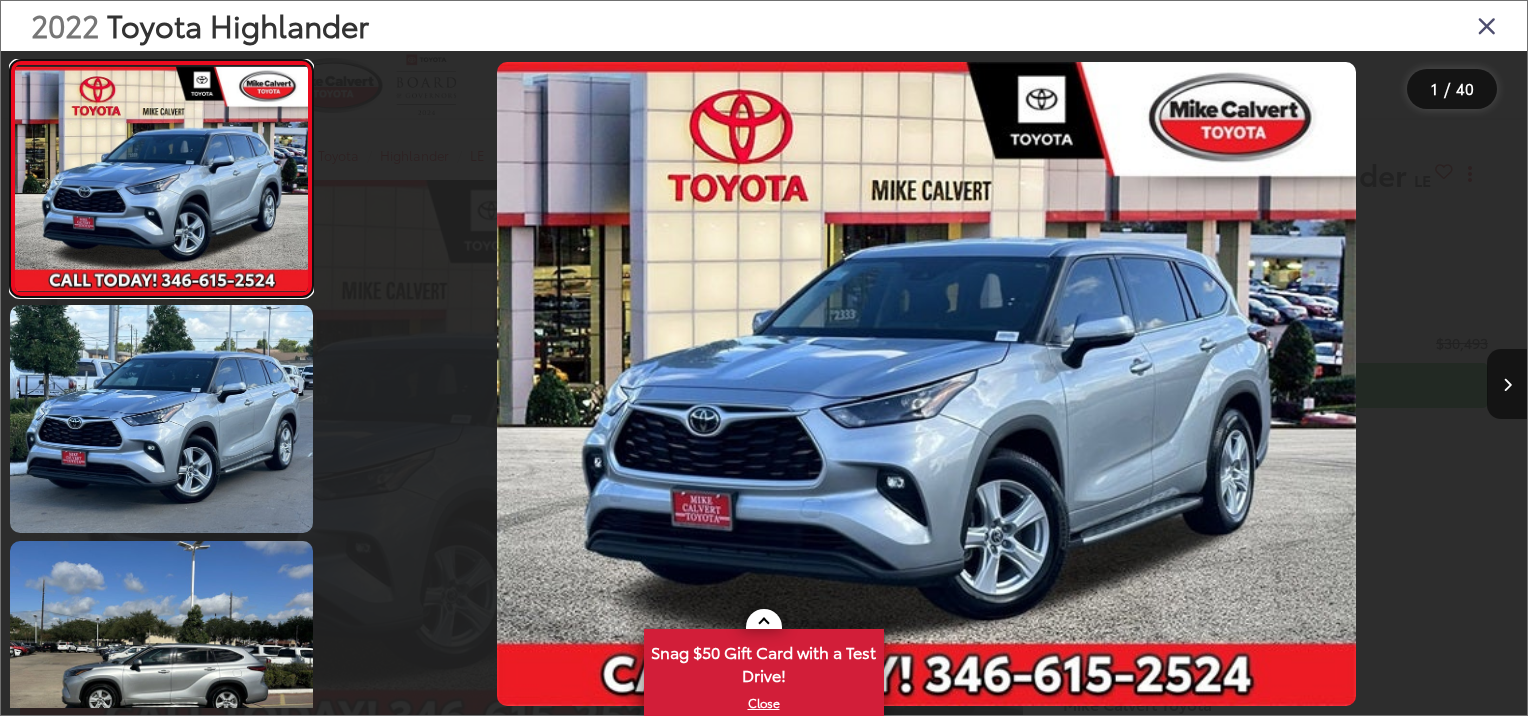 scroll, scrollTop: 0, scrollLeft: 0, axis: both 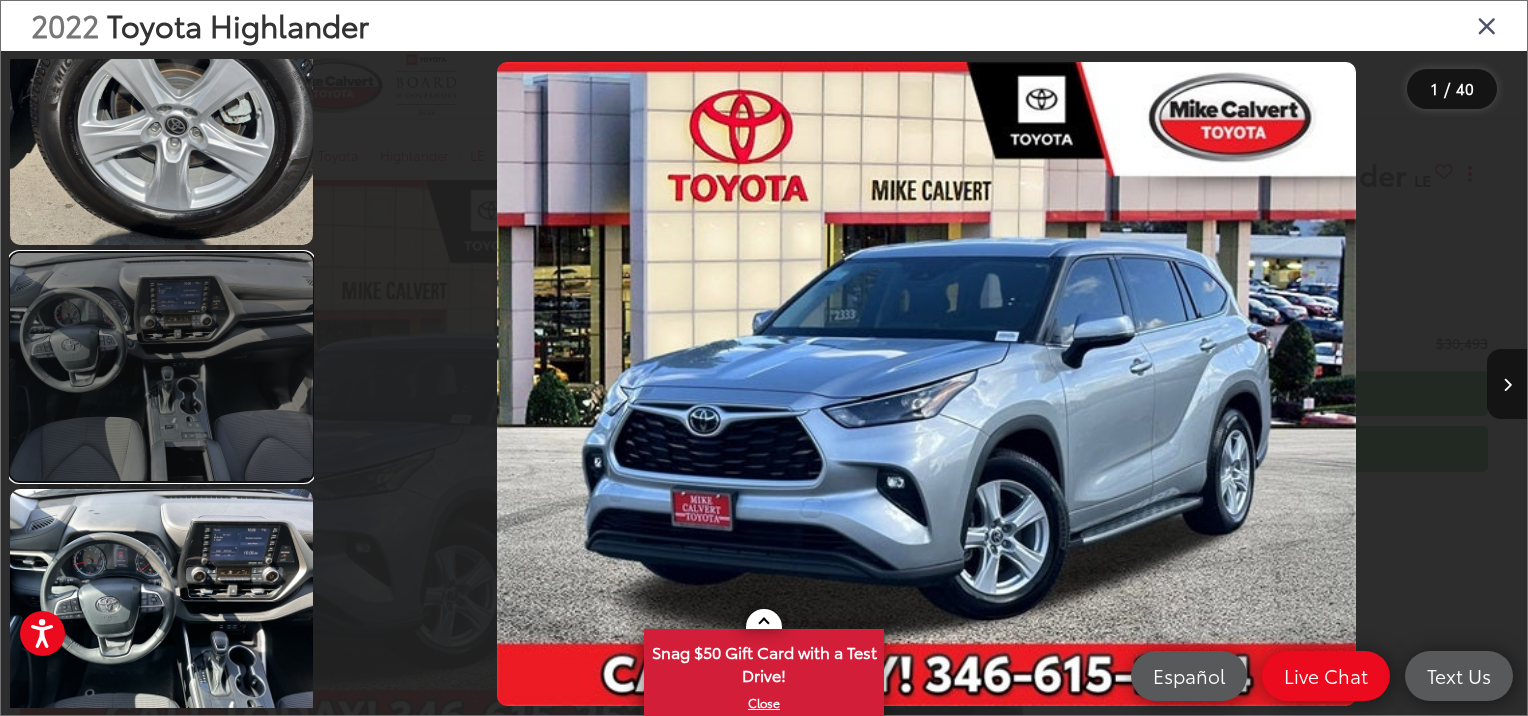 click at bounding box center (161, 366) 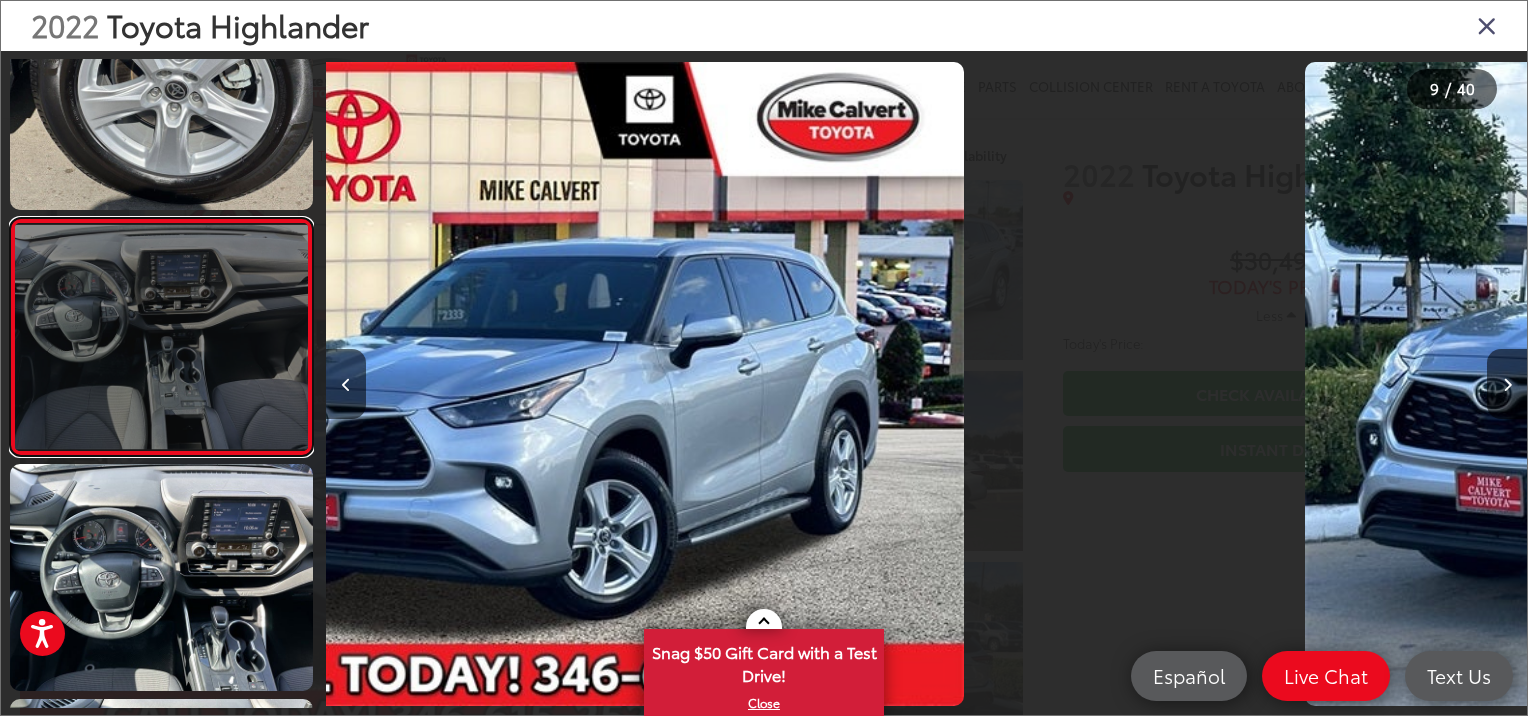 scroll, scrollTop: 1736, scrollLeft: 0, axis: vertical 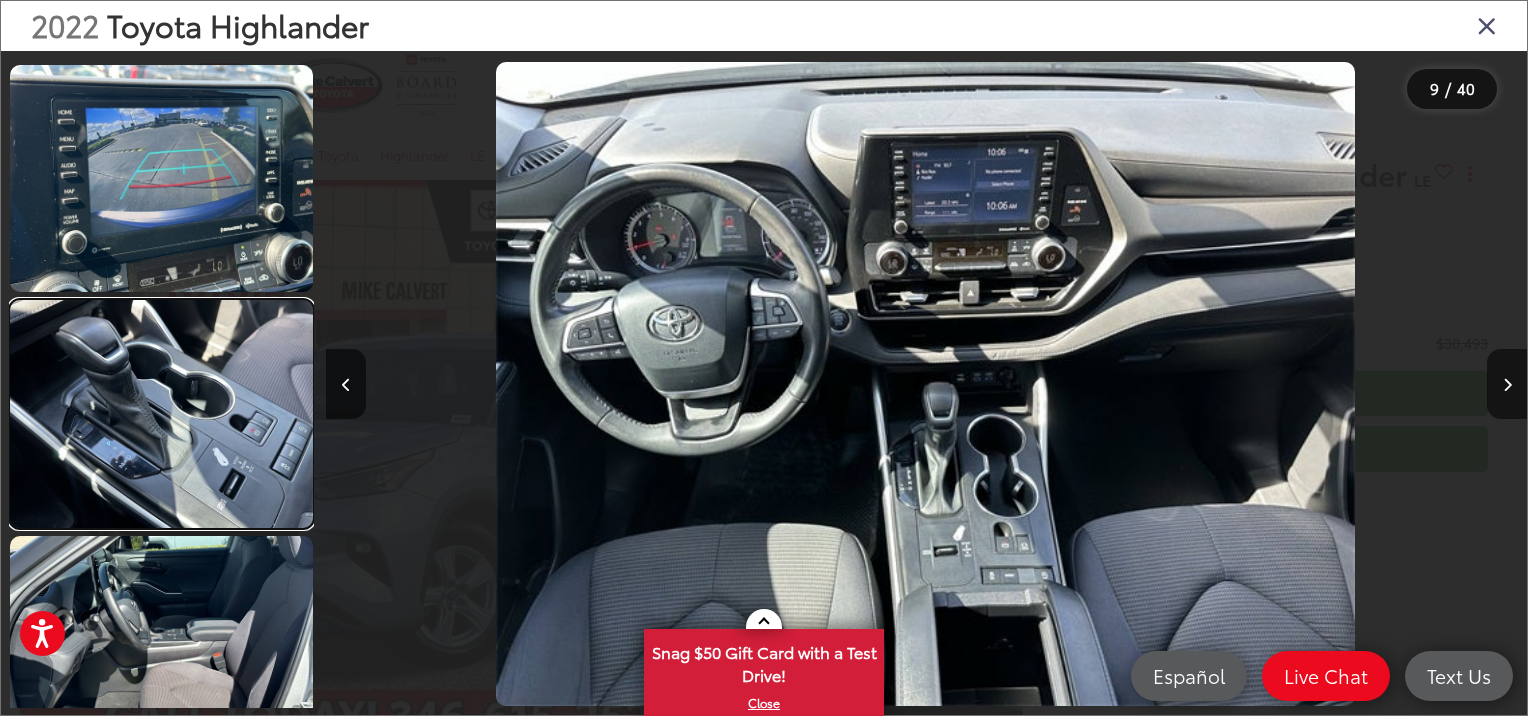 click at bounding box center (161, 413) 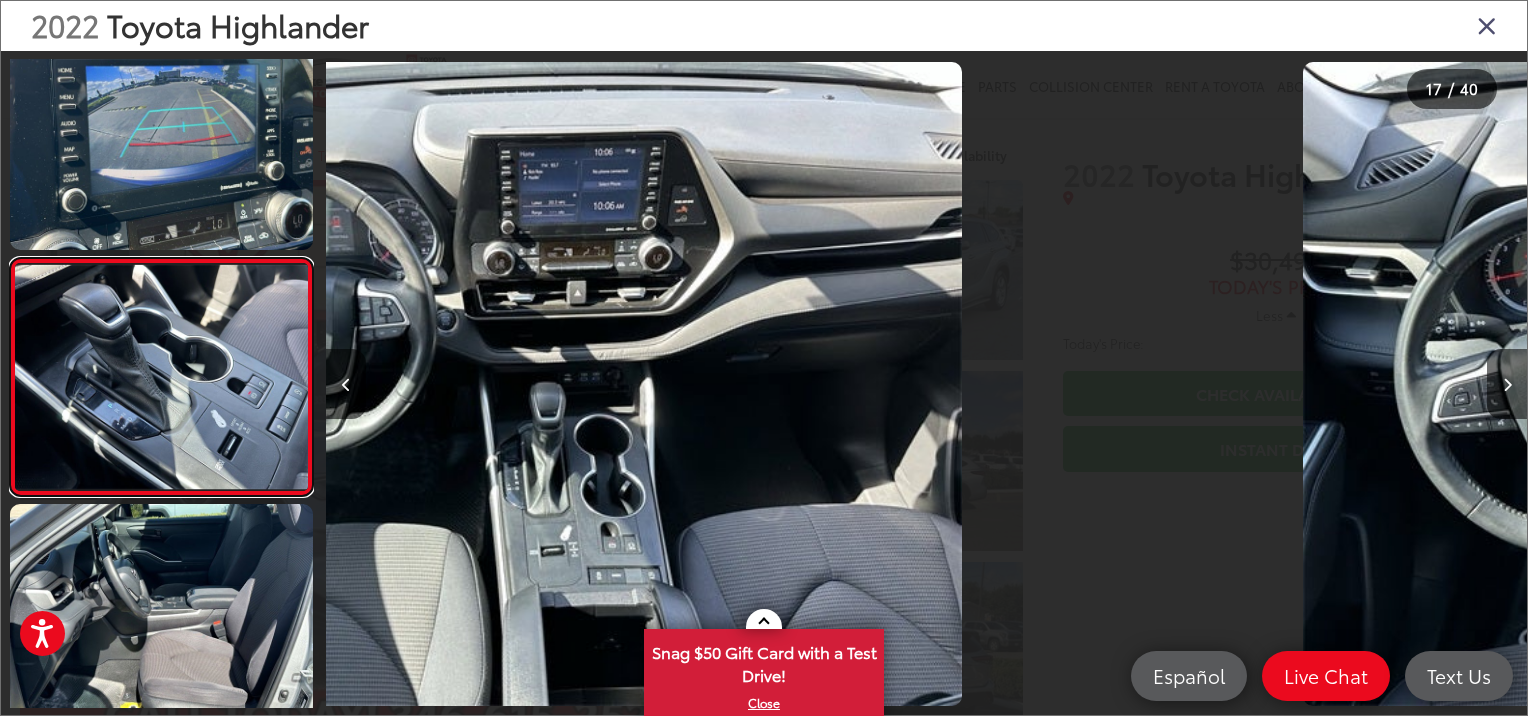 scroll, scrollTop: 3620, scrollLeft: 0, axis: vertical 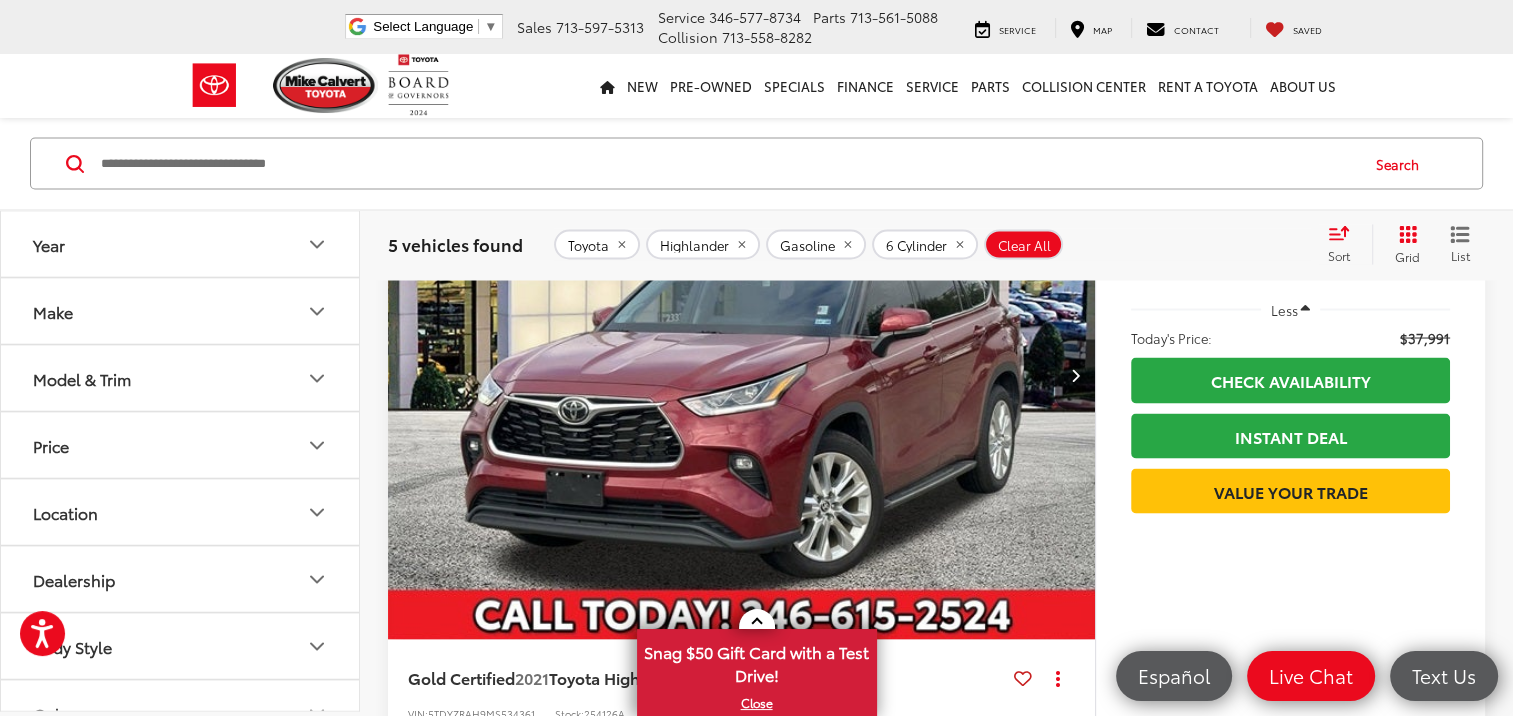 click at bounding box center (742, 374) 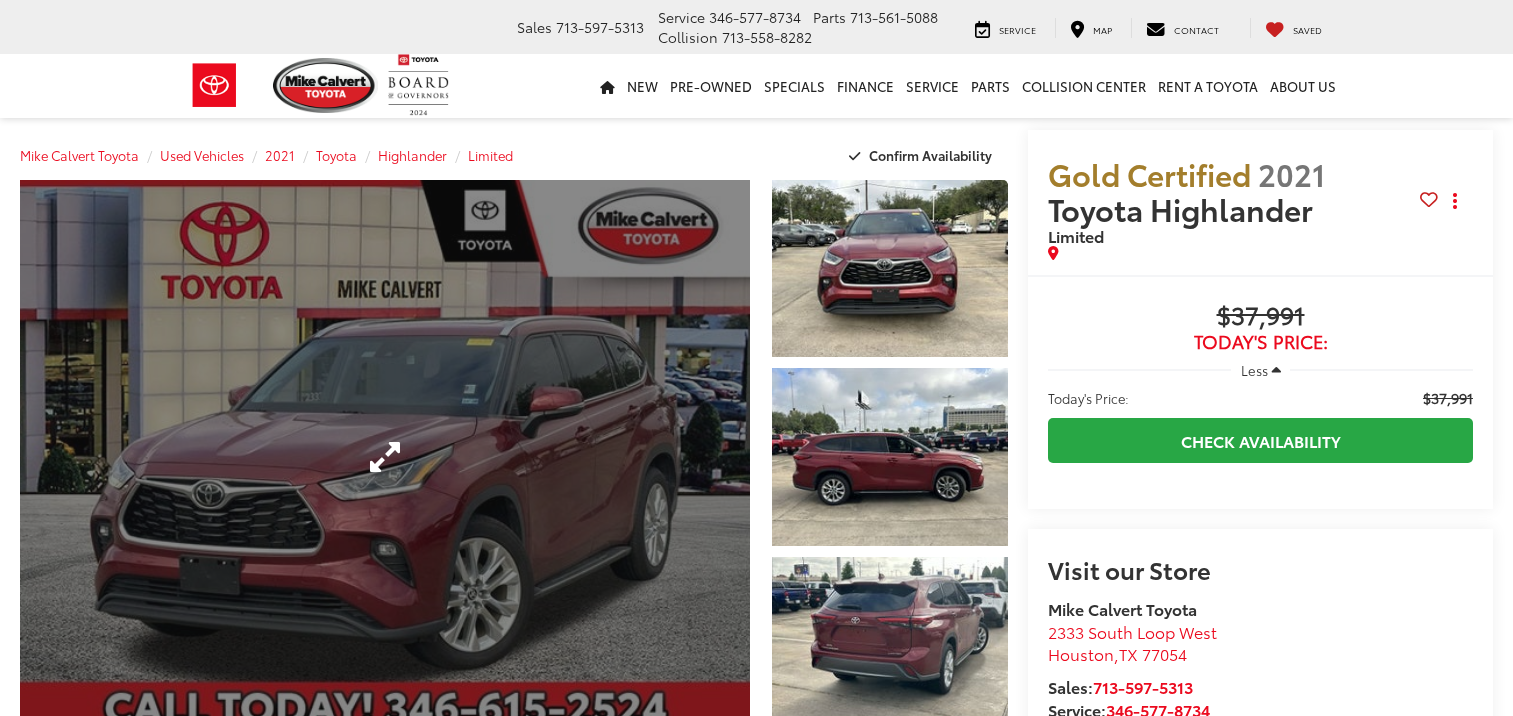 scroll, scrollTop: 0, scrollLeft: 0, axis: both 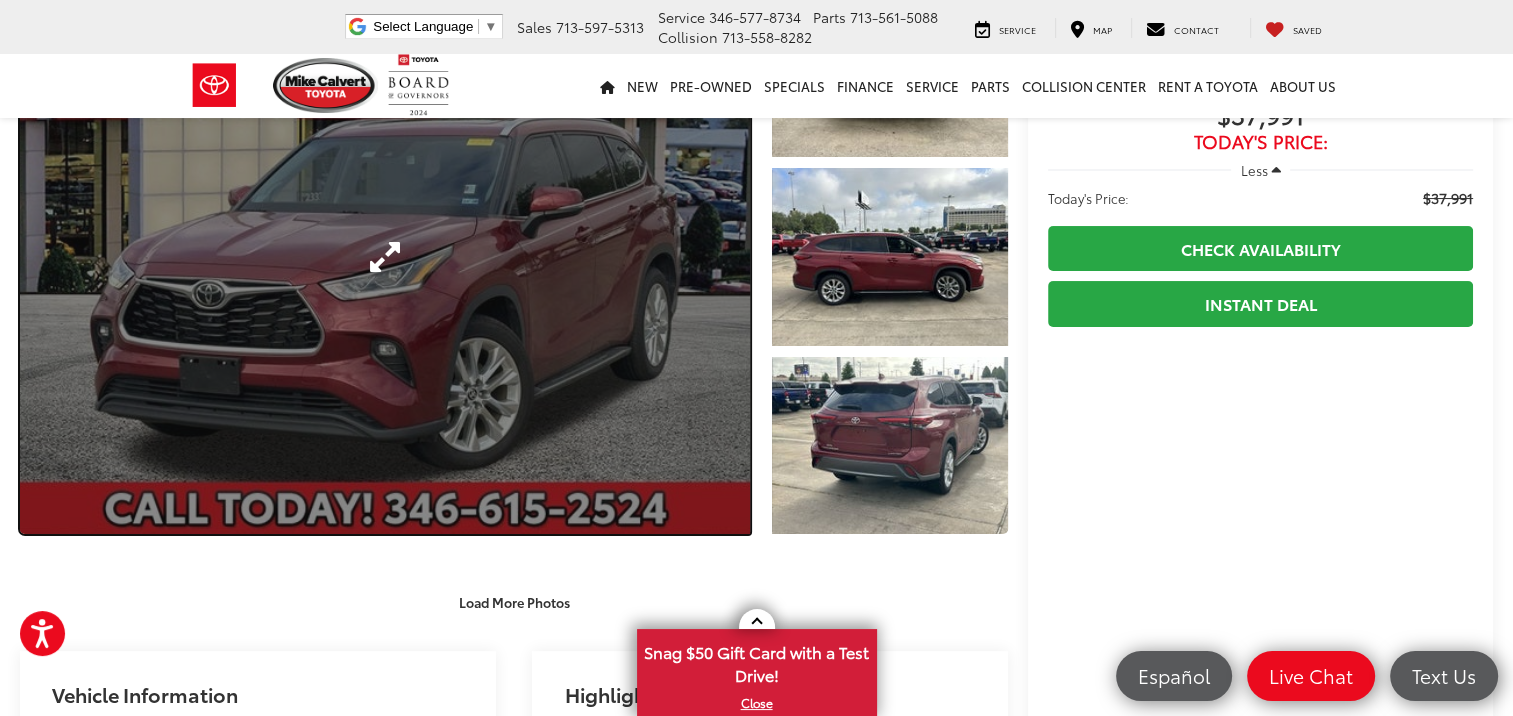 click at bounding box center (385, 257) 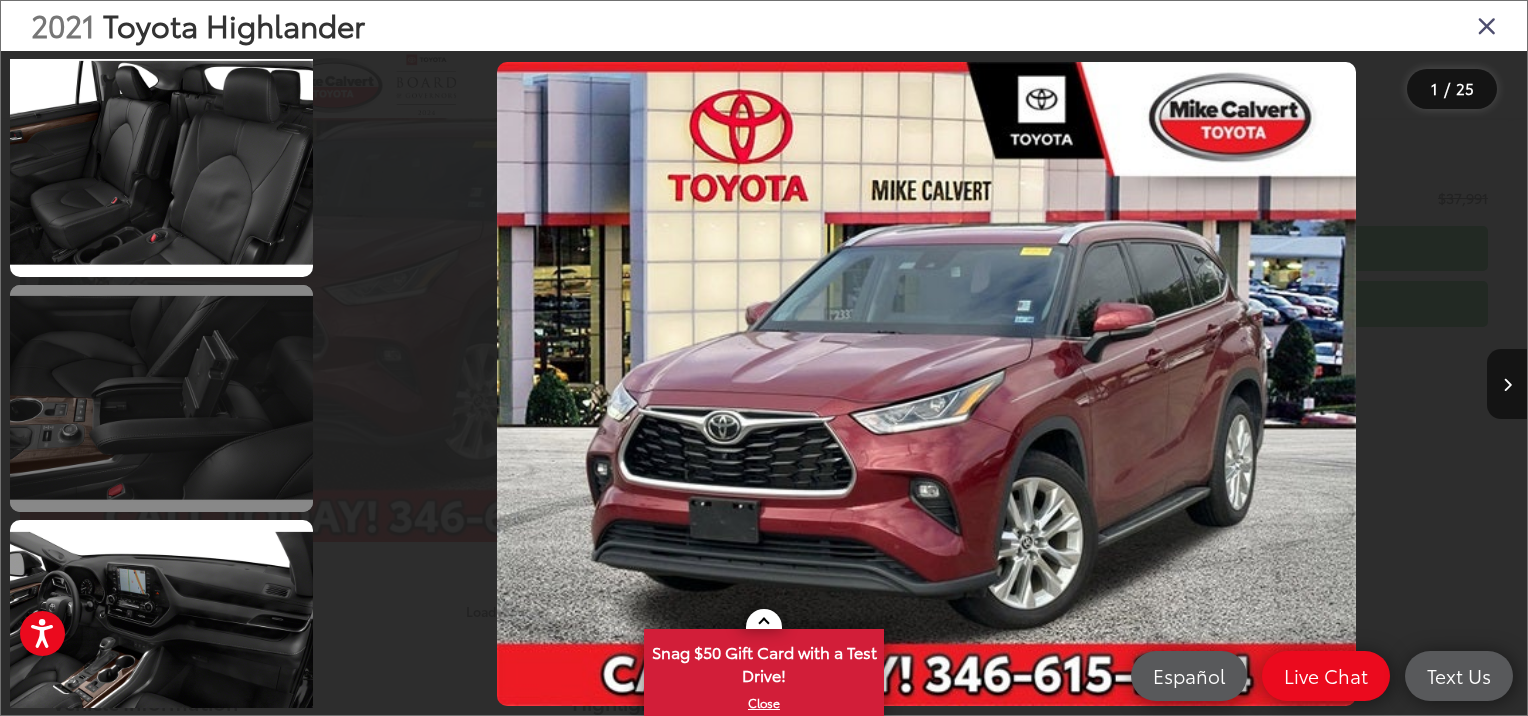 scroll, scrollTop: 5000, scrollLeft: 0, axis: vertical 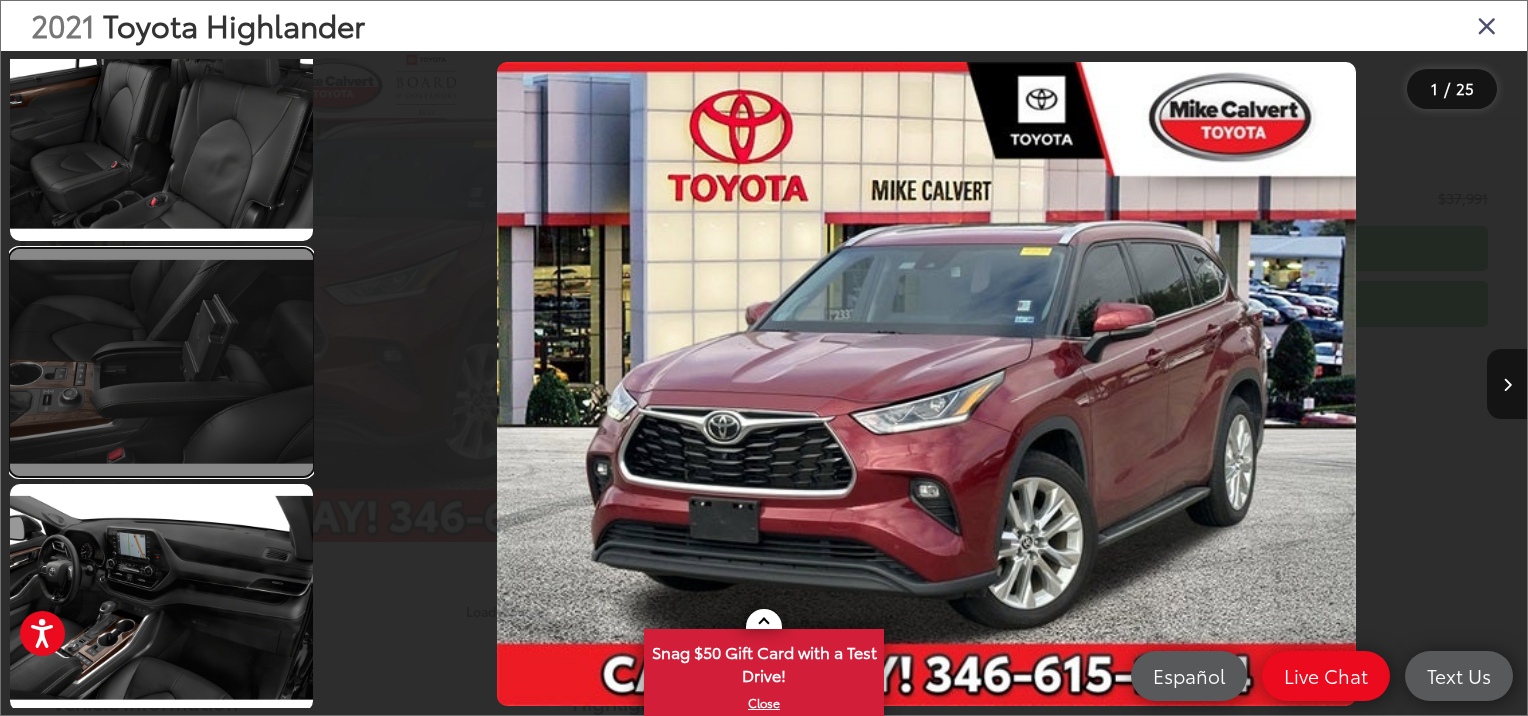 click at bounding box center [161, 362] 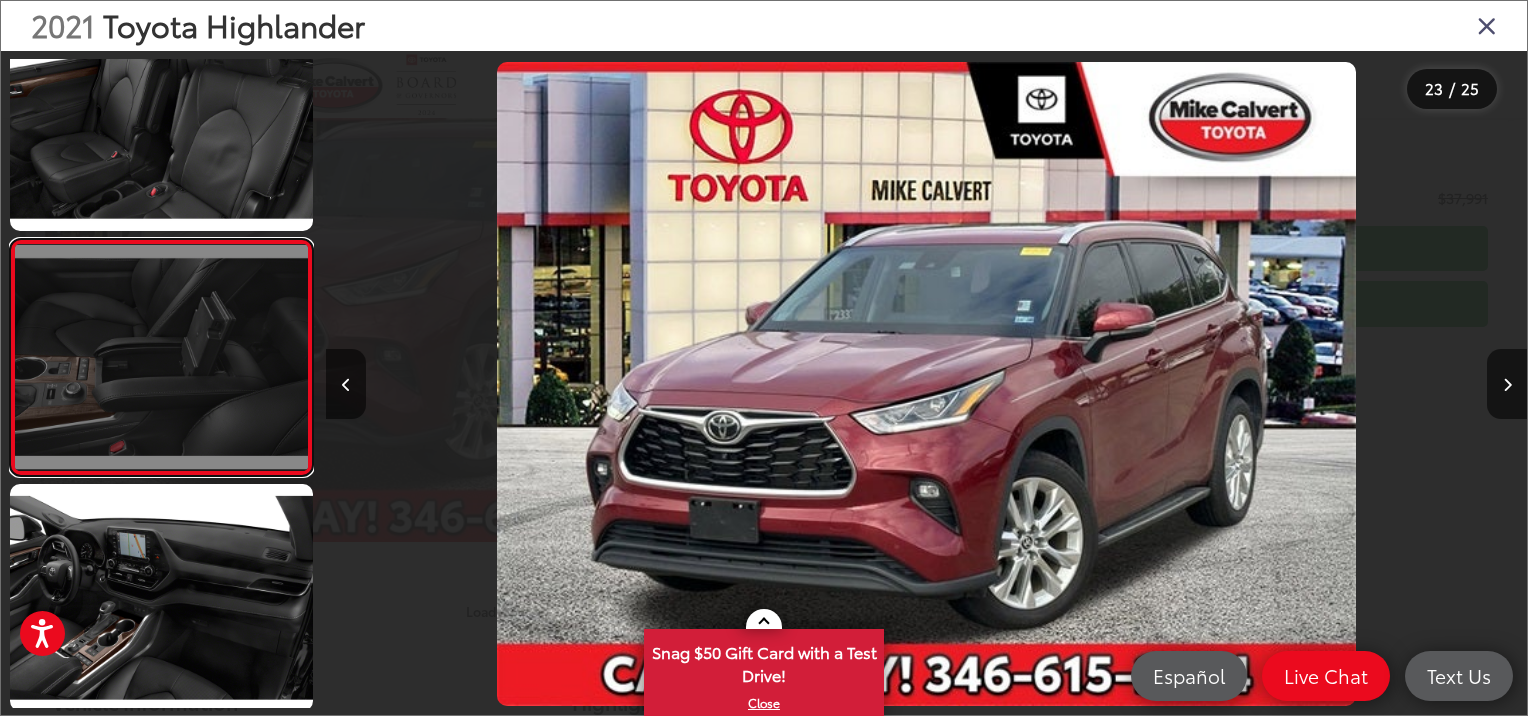 scroll, scrollTop: 5032, scrollLeft: 0, axis: vertical 